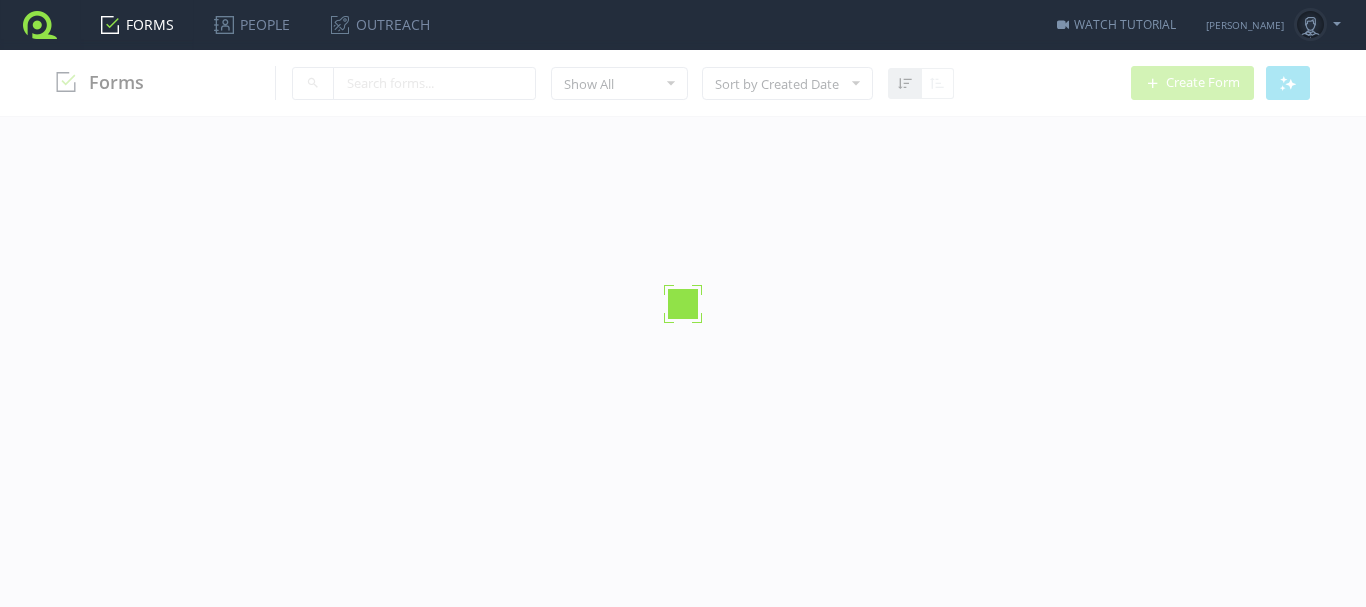 scroll, scrollTop: 0, scrollLeft: 0, axis: both 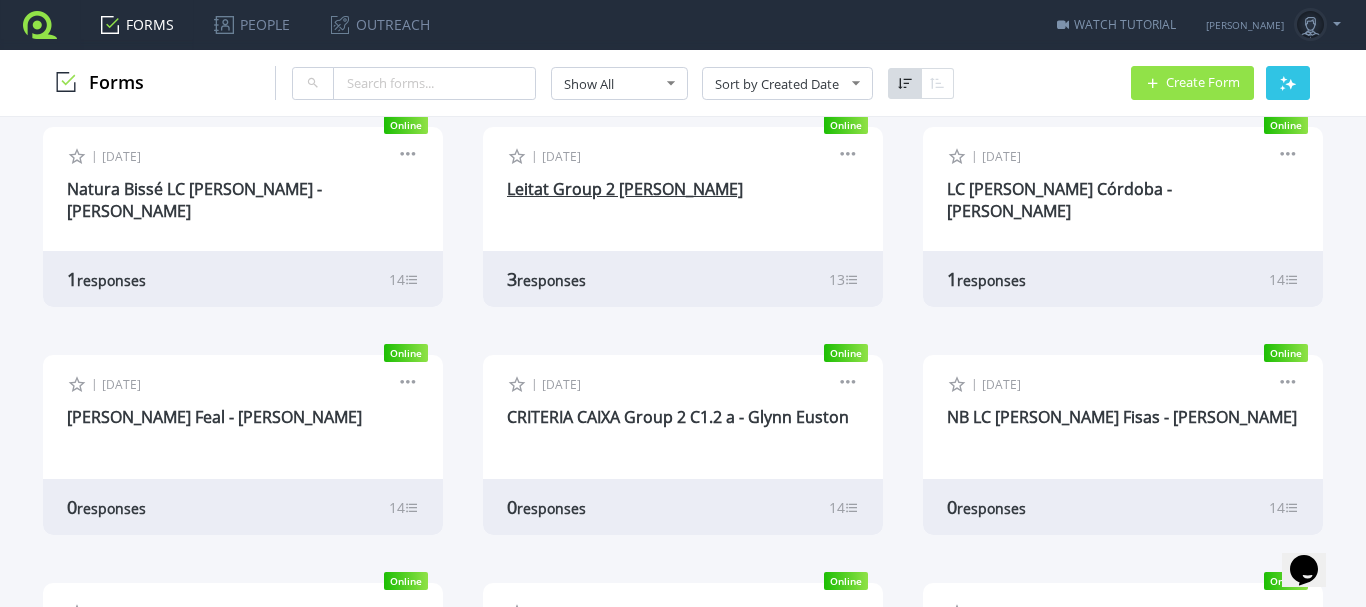 click on "Leitat Group 2 Glynn Euston" at bounding box center (625, 189) 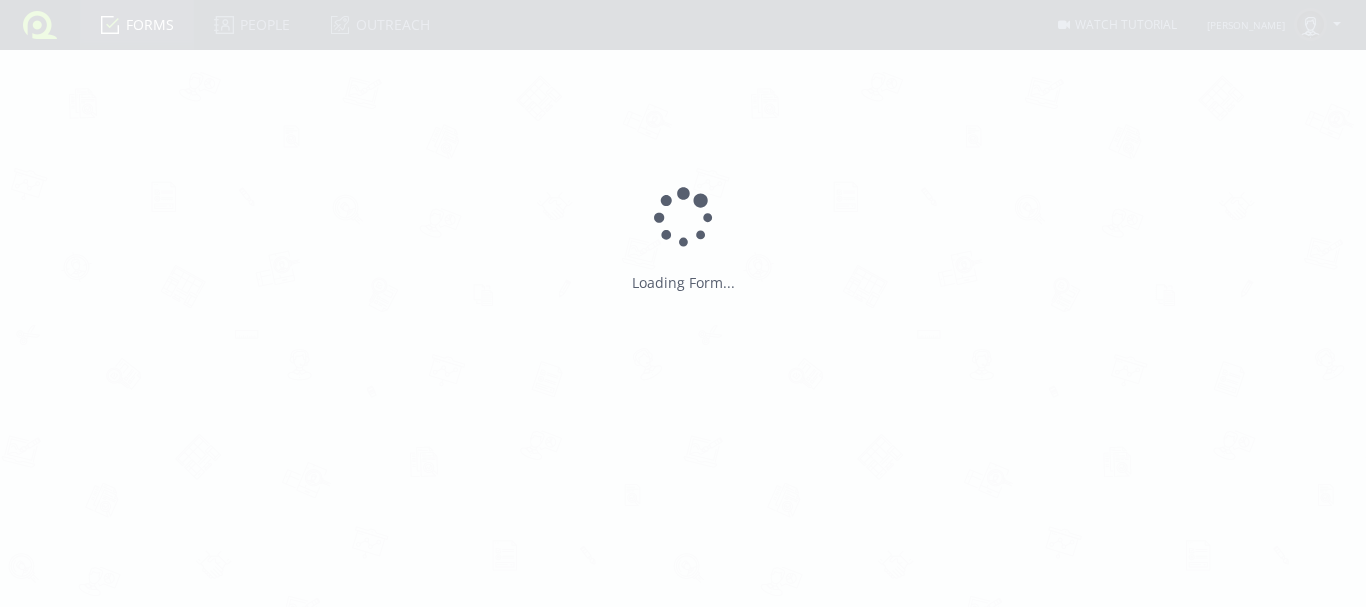 scroll, scrollTop: 0, scrollLeft: 0, axis: both 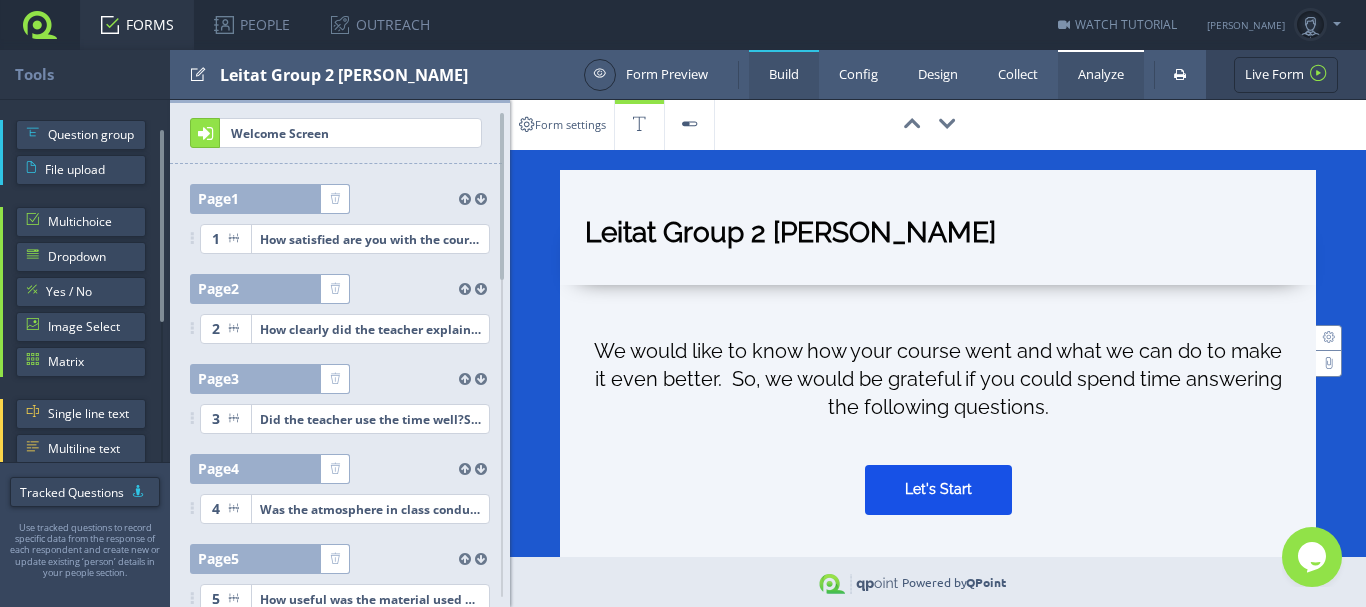 click on "Analyze" at bounding box center [1101, 74] 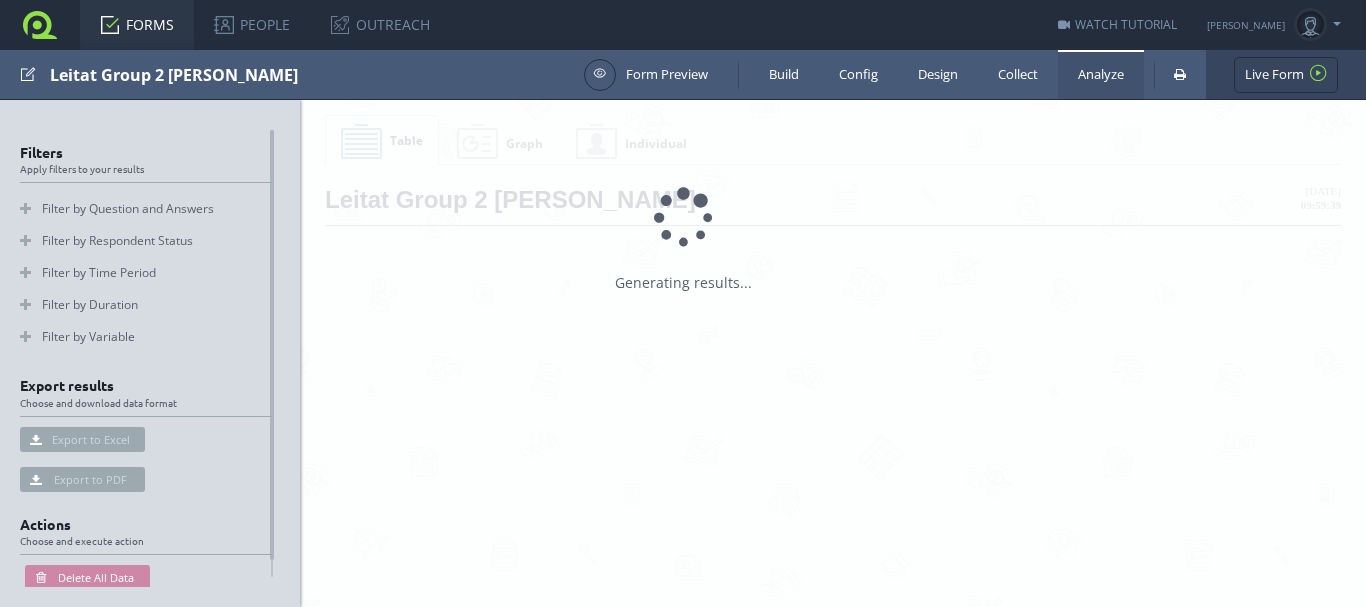 scroll, scrollTop: 0, scrollLeft: 0, axis: both 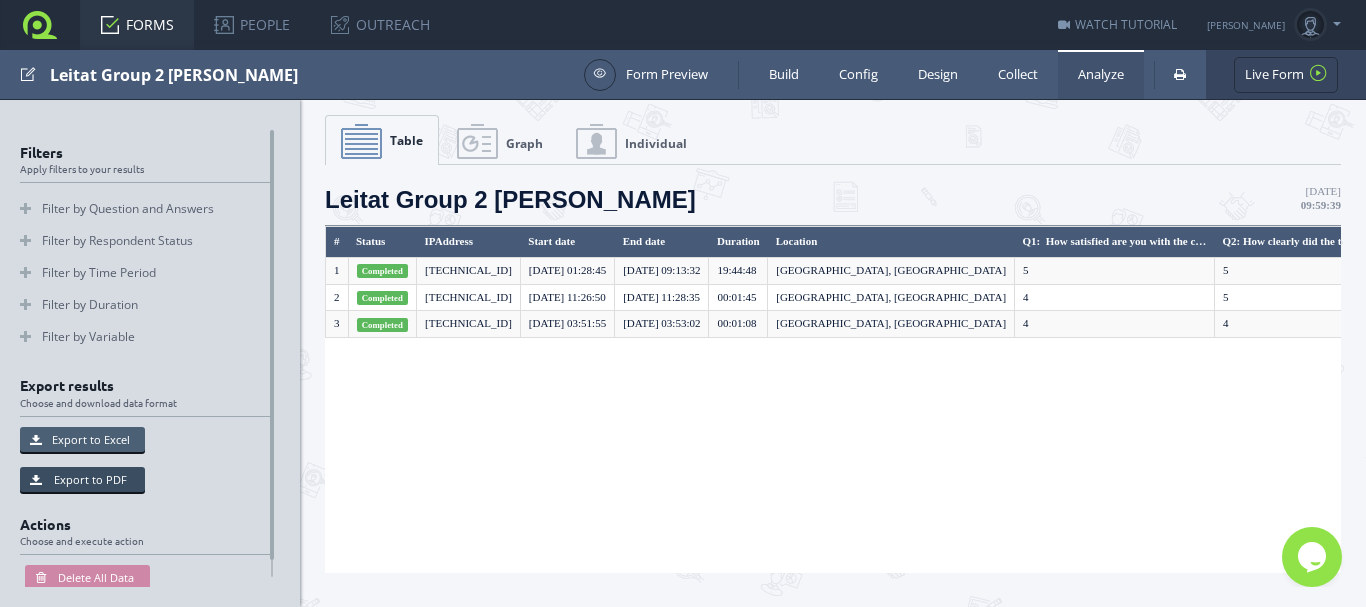 click on "Export to Excel" at bounding box center (82, 439) 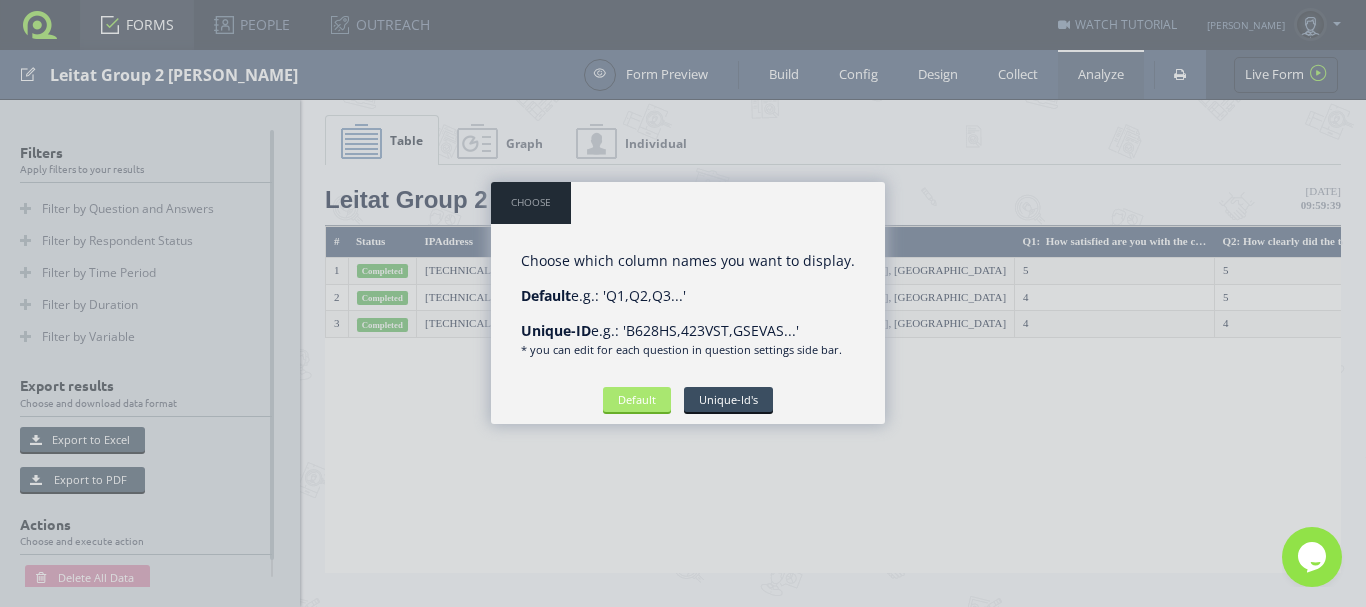 click on "Default" at bounding box center (637, 399) 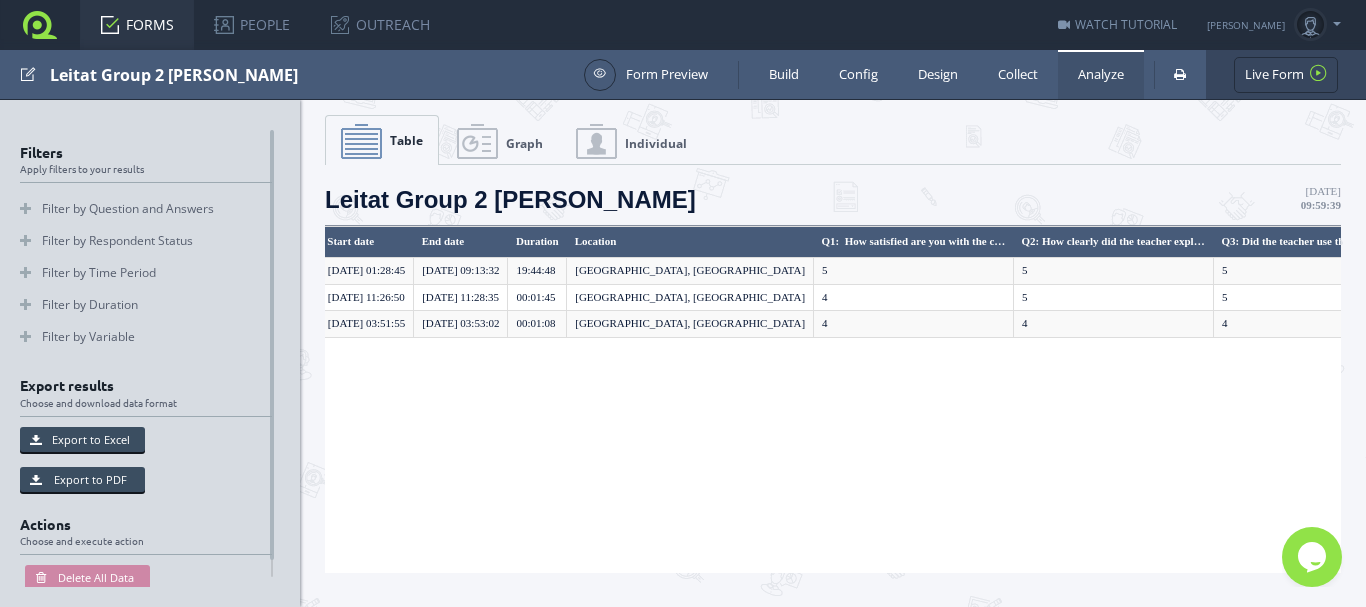 scroll, scrollTop: 0, scrollLeft: 218, axis: horizontal 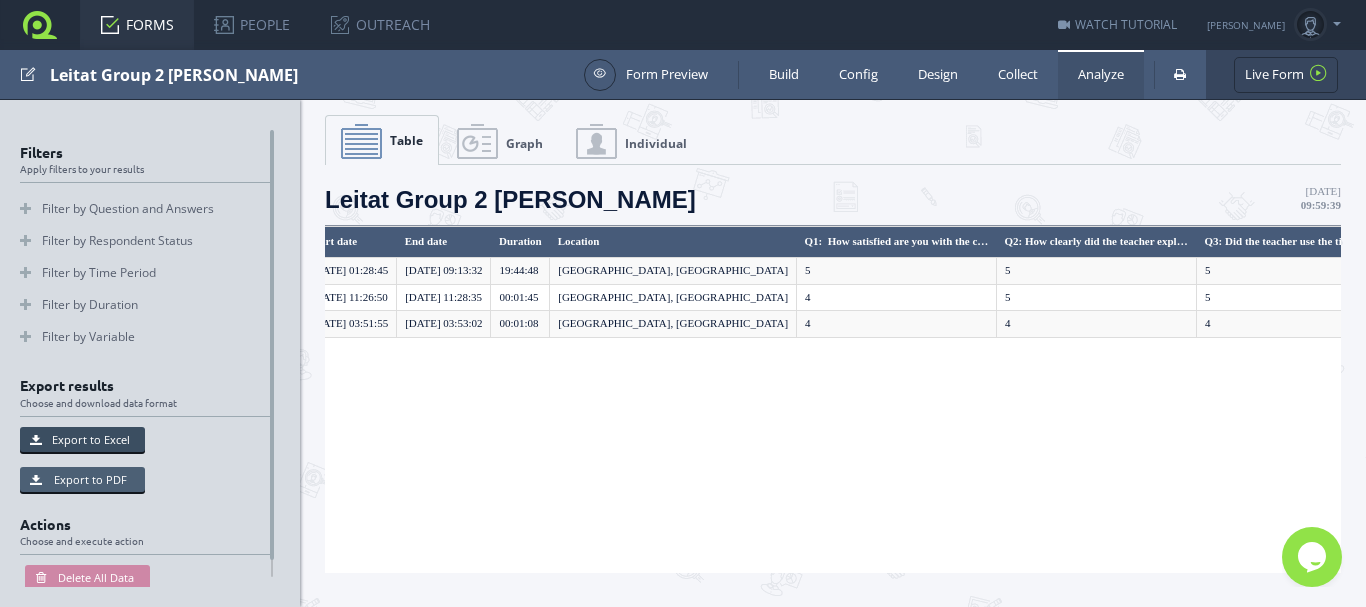 click on "Export to PDF" at bounding box center (82, 479) 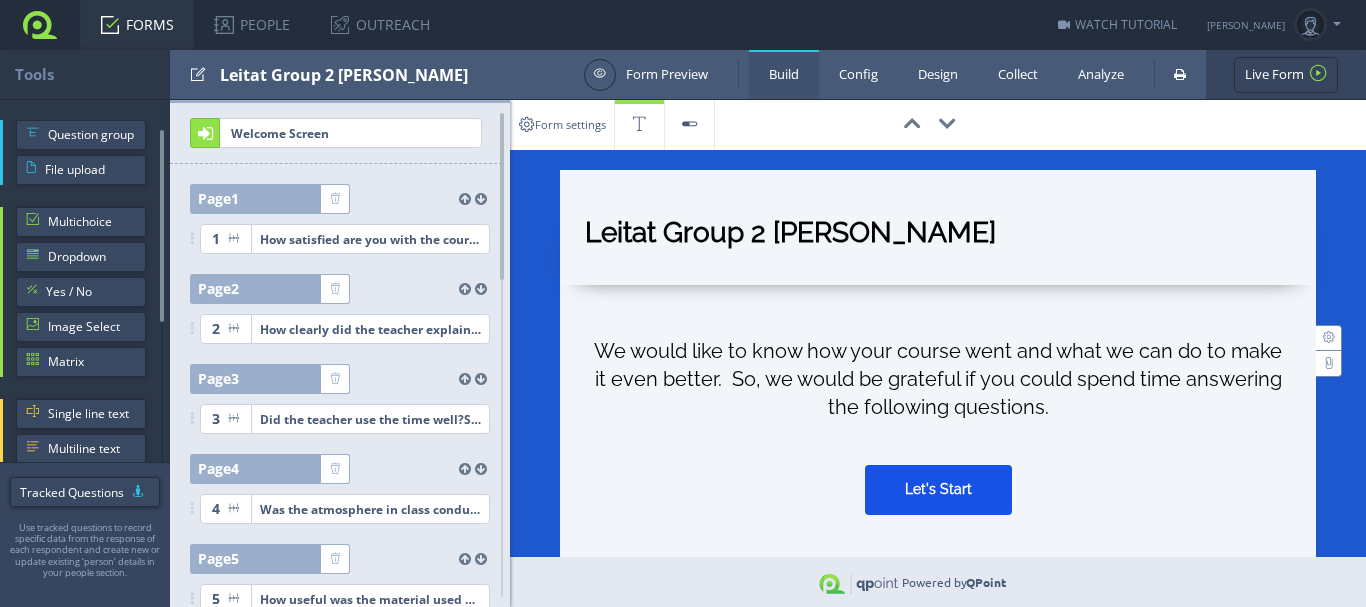 scroll, scrollTop: 0, scrollLeft: 0, axis: both 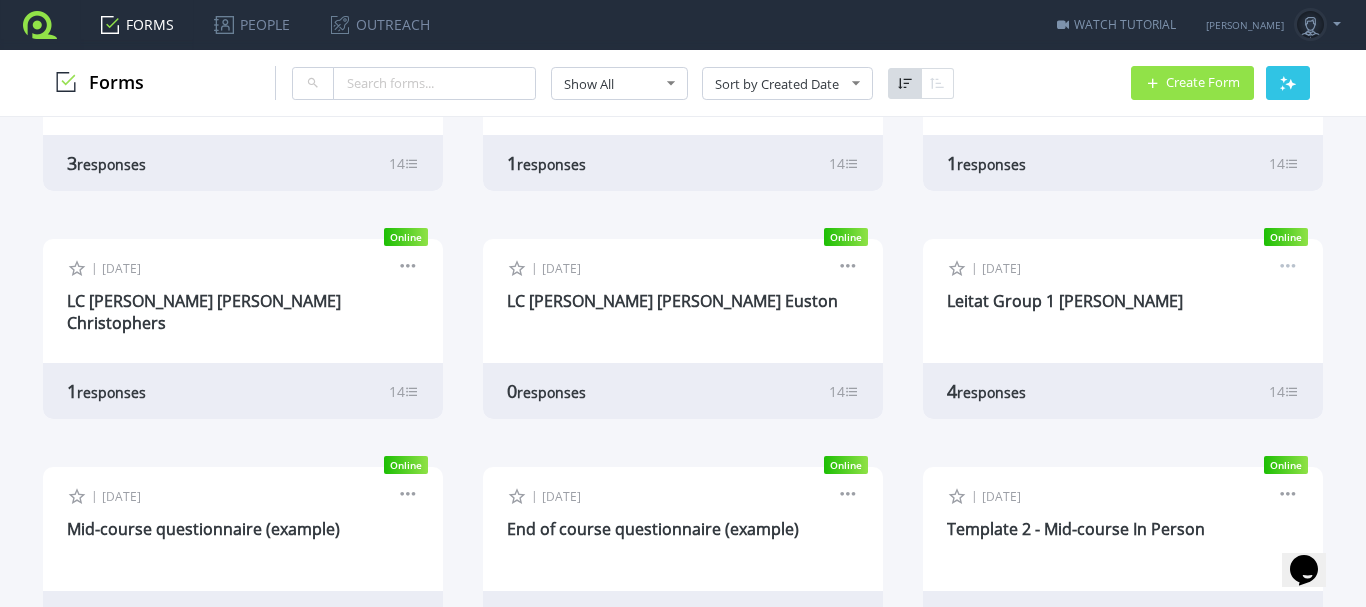 click at bounding box center (1288, 269) 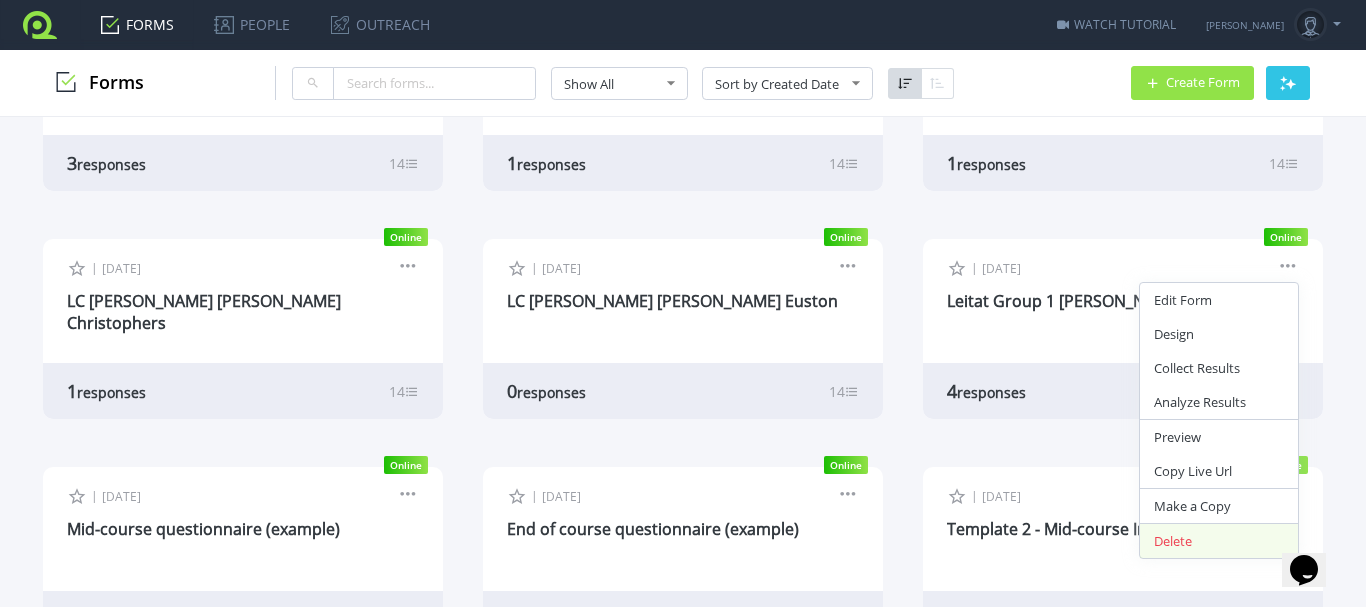 click on "Delete" at bounding box center [1219, 541] 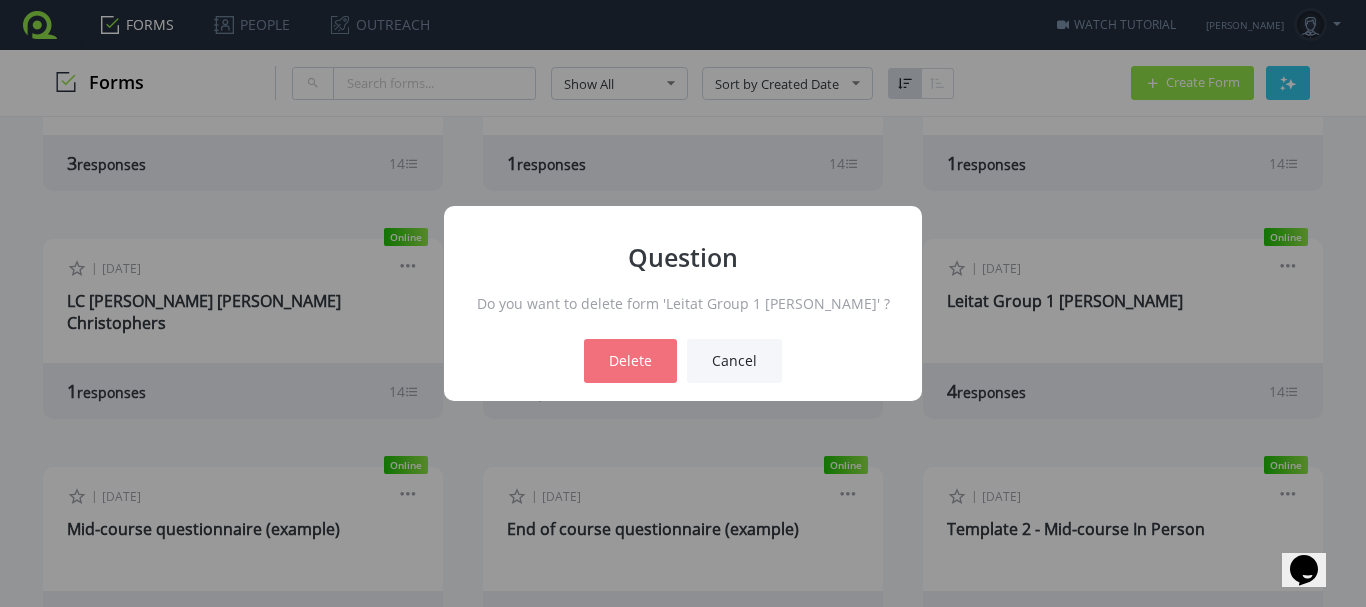 click on "Delete" at bounding box center [630, 361] 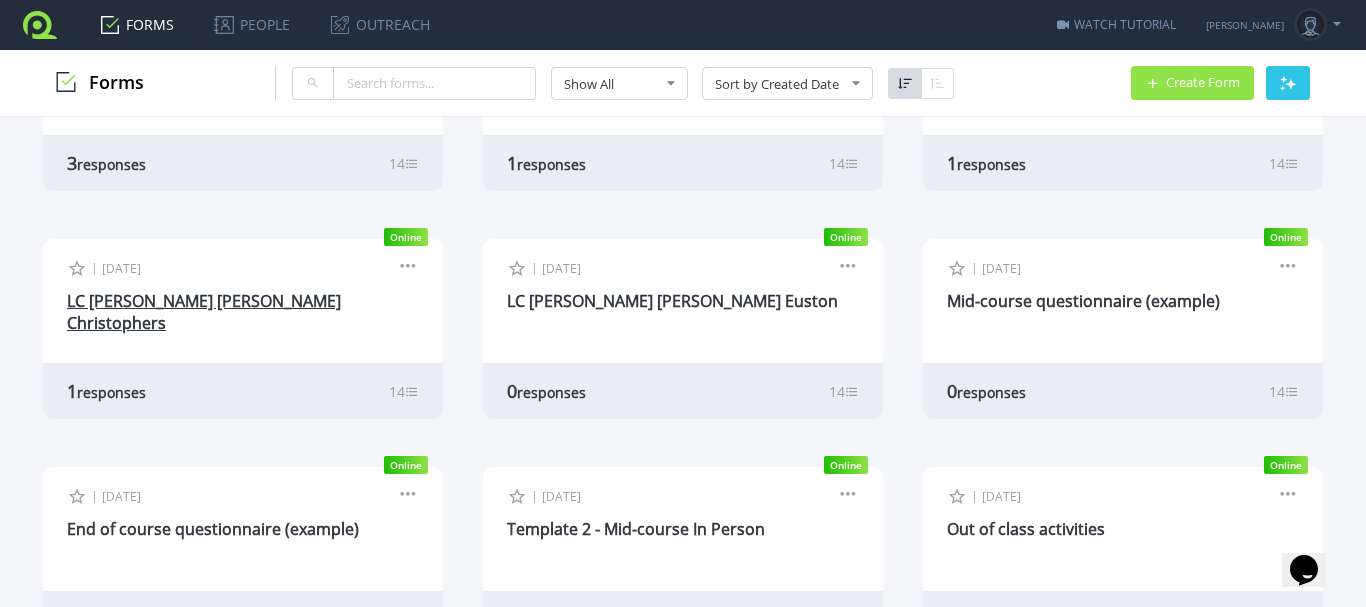 click on "LC Toni Alegre Marquès - Morgan Christophers" at bounding box center [204, 312] 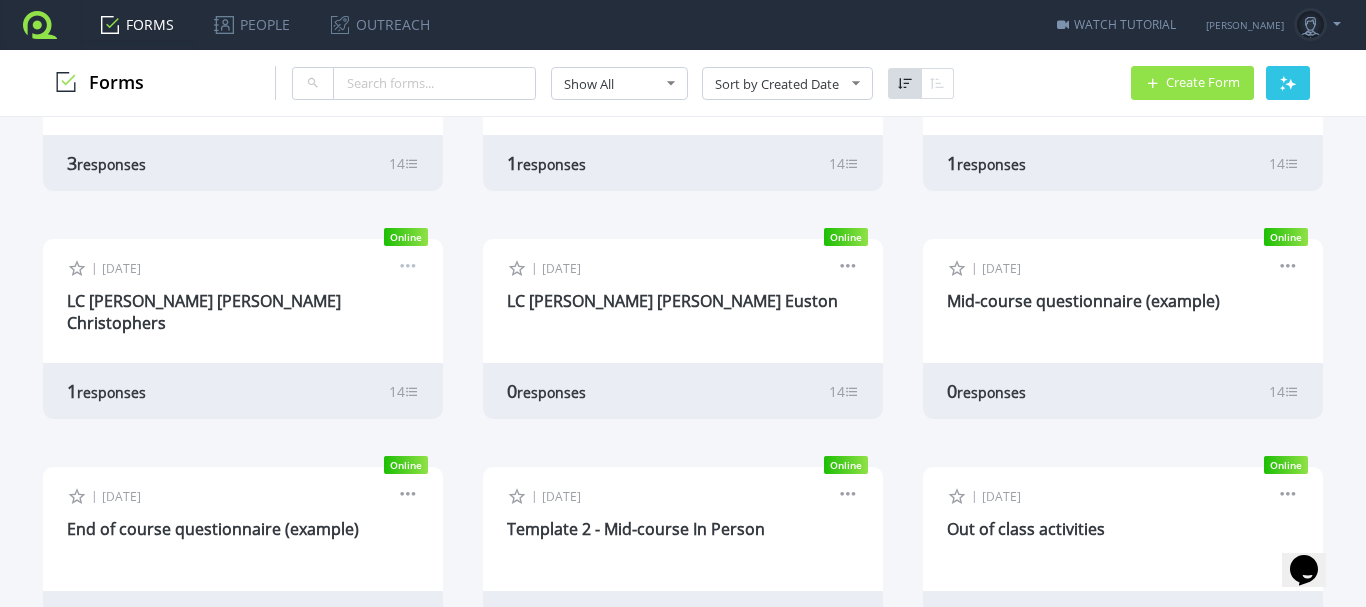 click at bounding box center [408, 269] 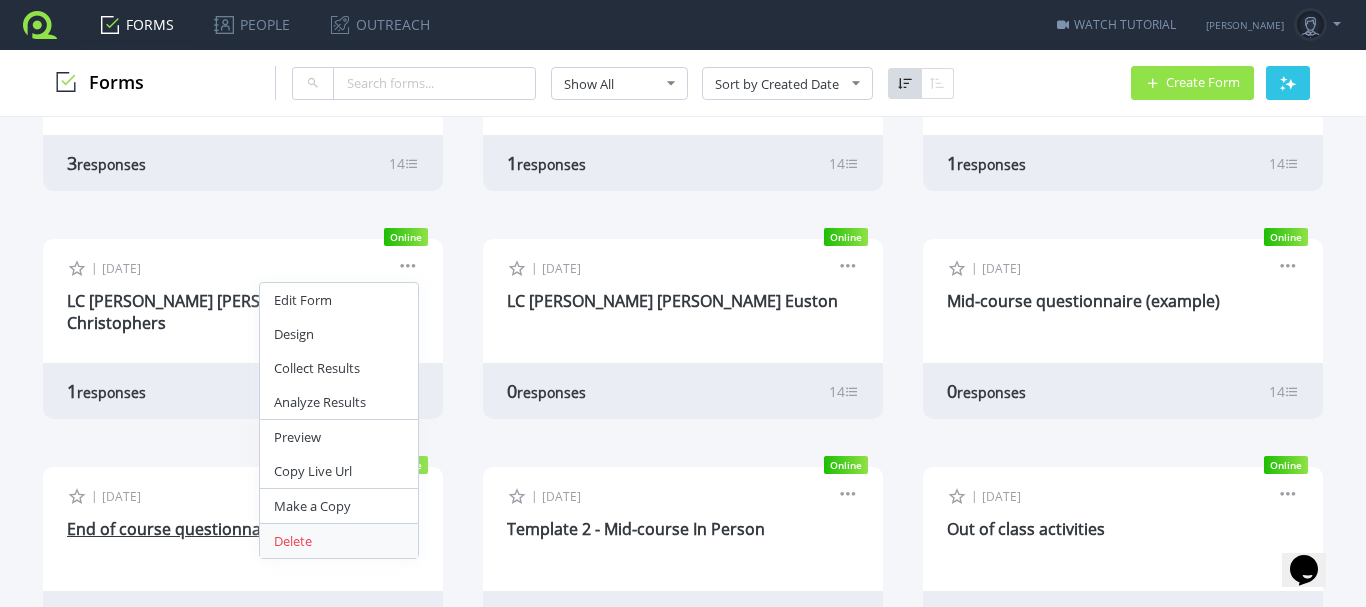 click on "Delete" at bounding box center (339, 541) 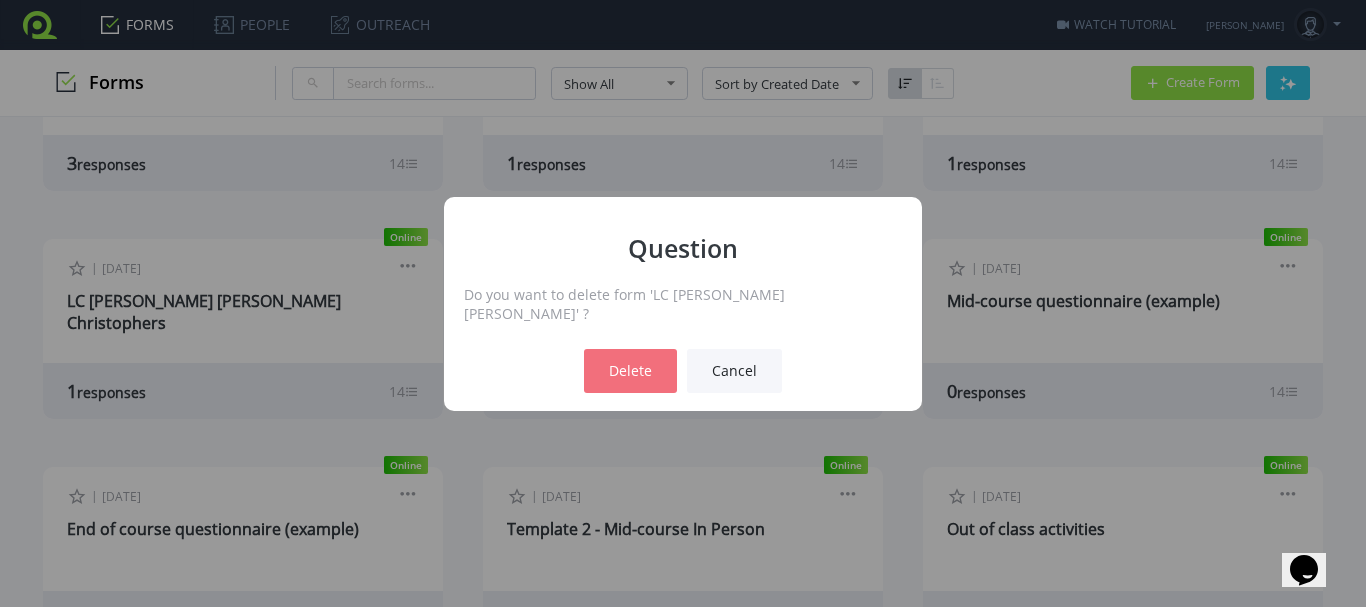click on "Delete" at bounding box center (630, 371) 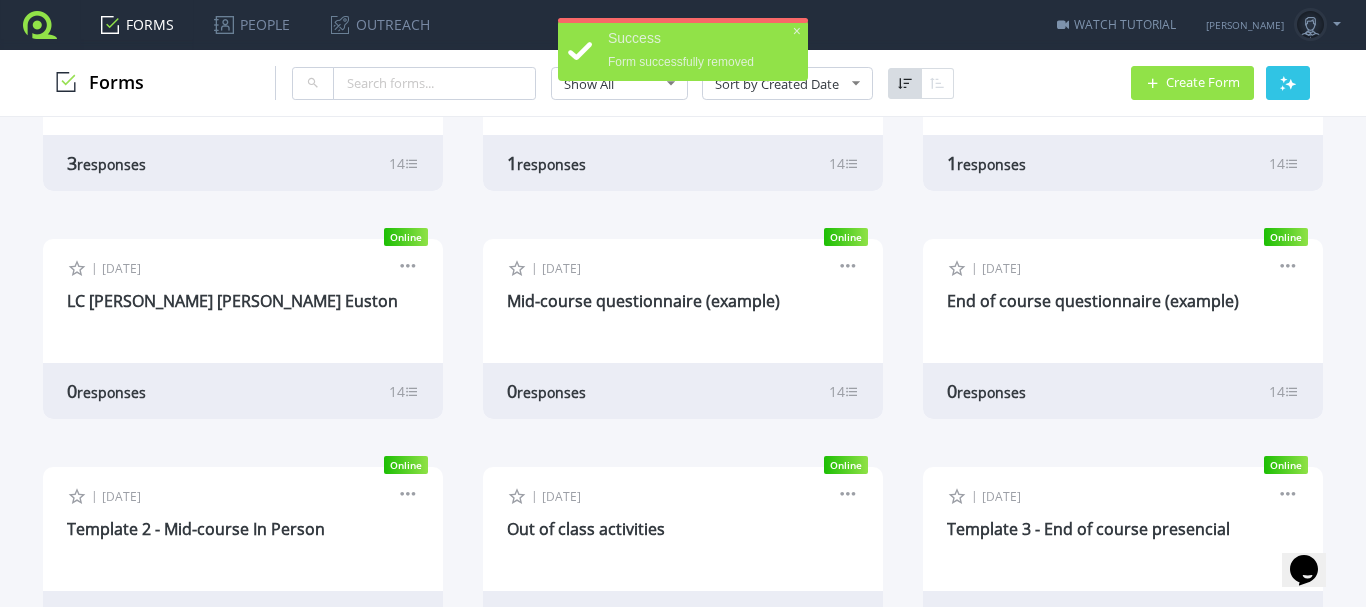 scroll, scrollTop: 4150, scrollLeft: 0, axis: vertical 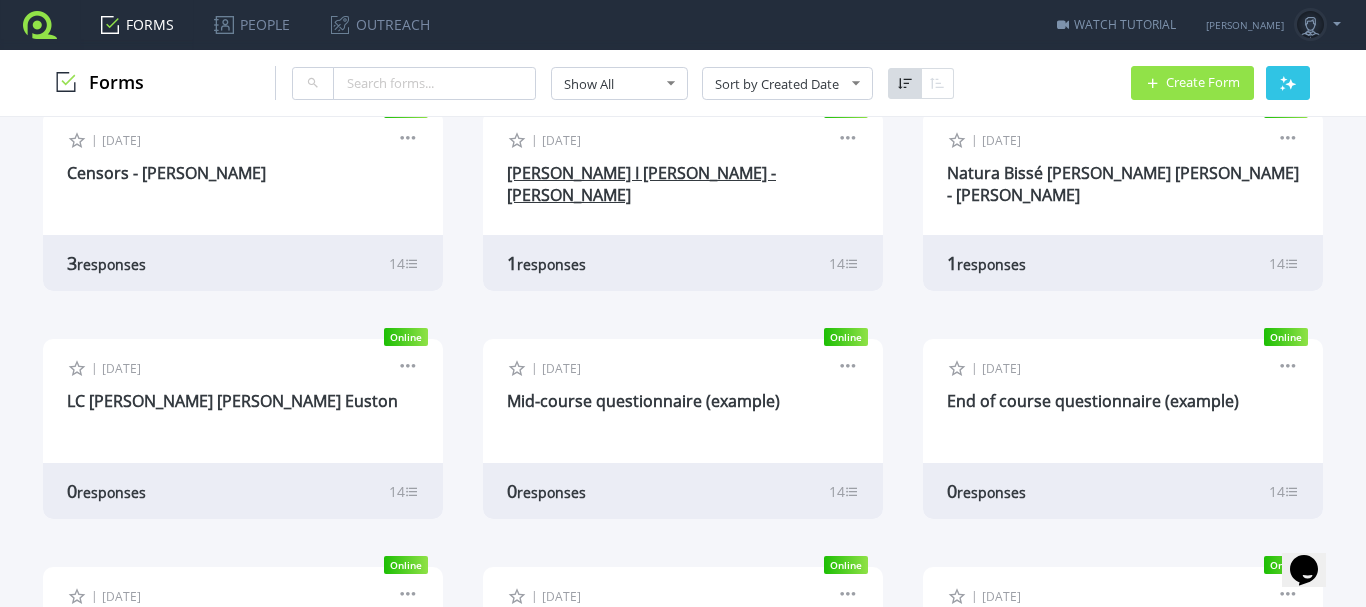 click on "LC Jaume Amat I Riera - Brian Fowlis" at bounding box center (641, 184) 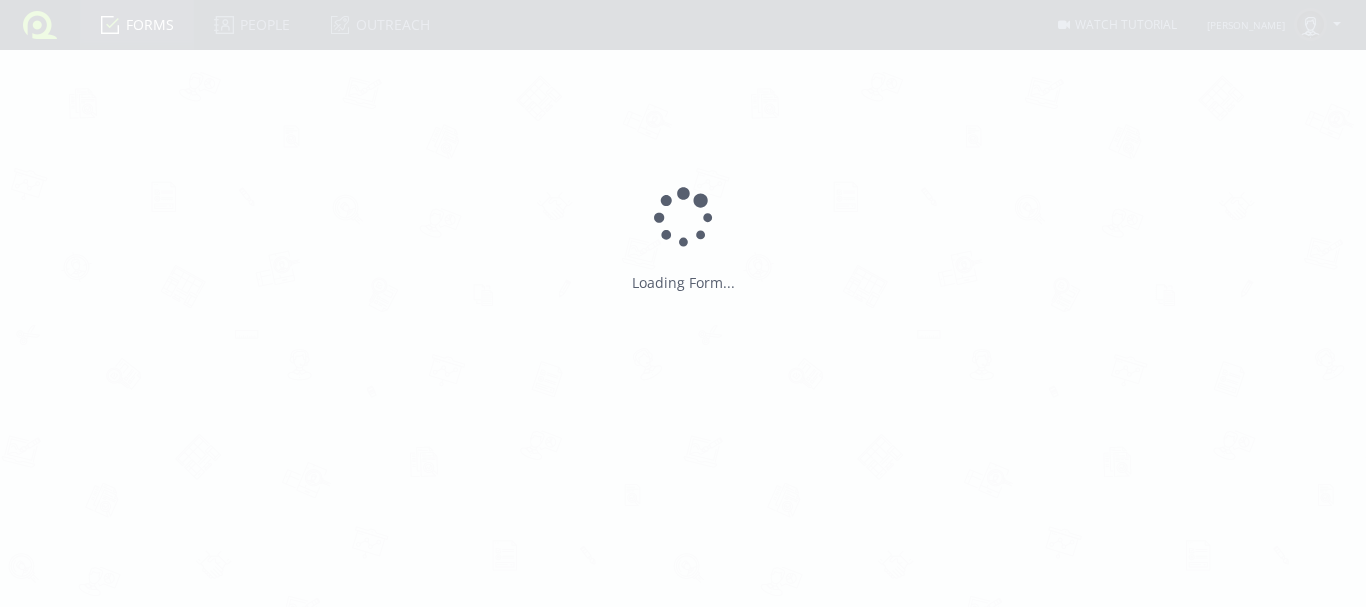scroll, scrollTop: 0, scrollLeft: 0, axis: both 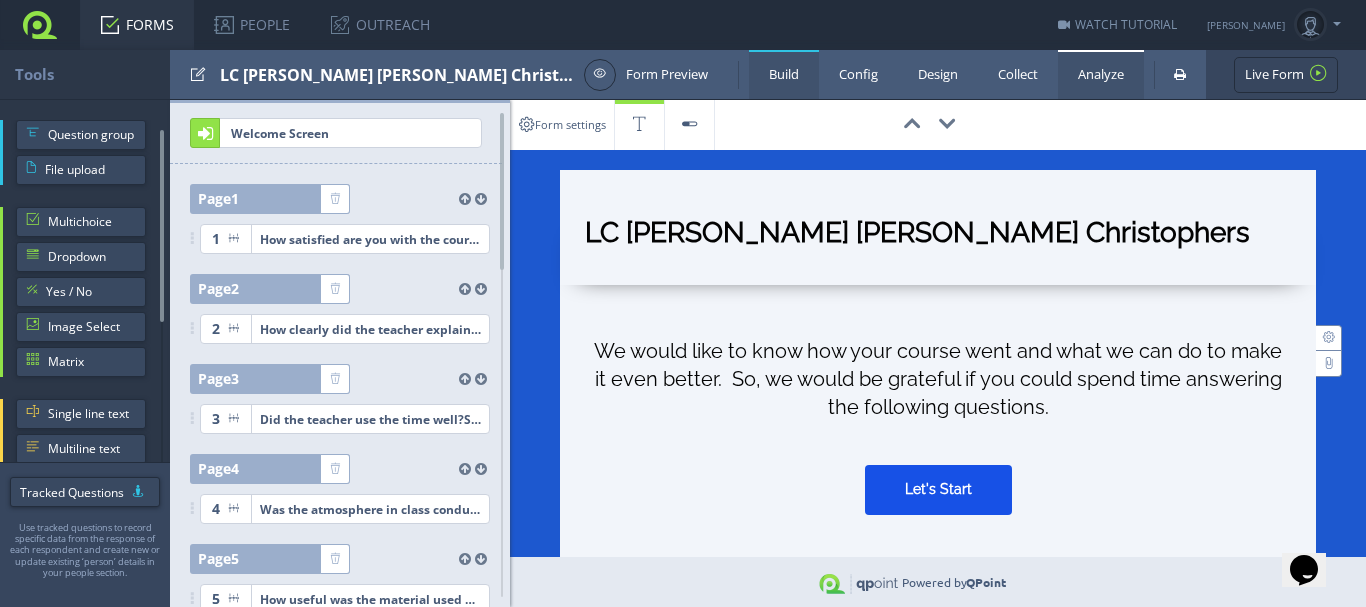 click on "Analyze" at bounding box center (1101, 74) 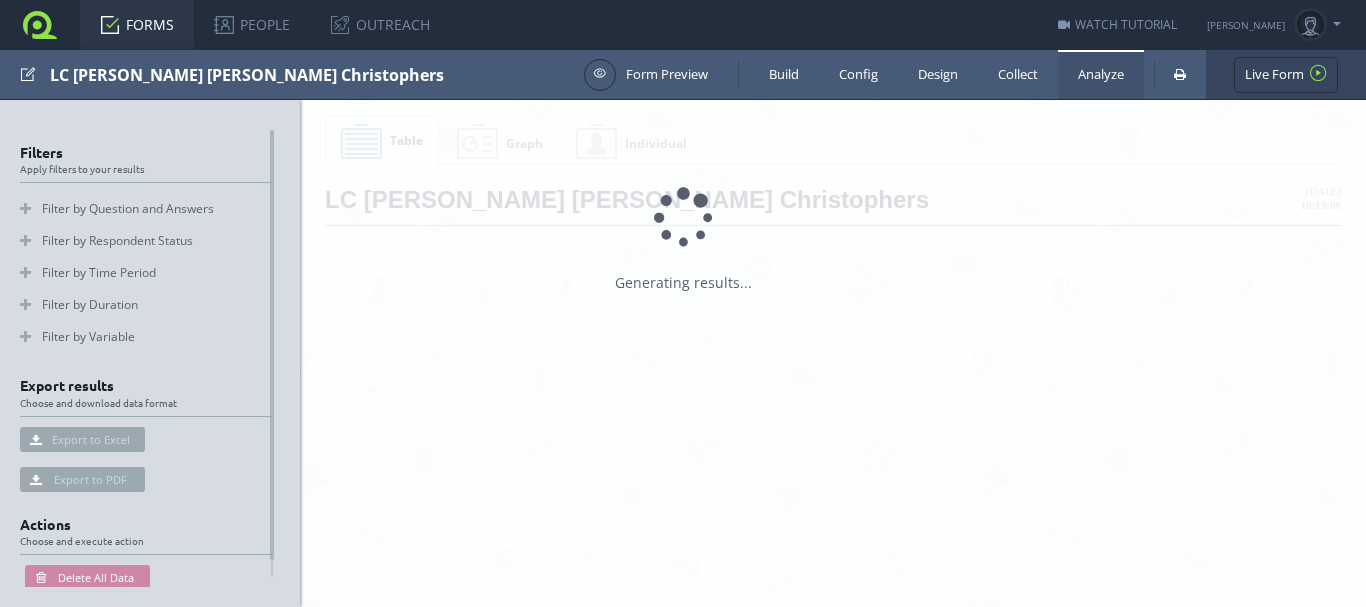 scroll, scrollTop: 0, scrollLeft: 0, axis: both 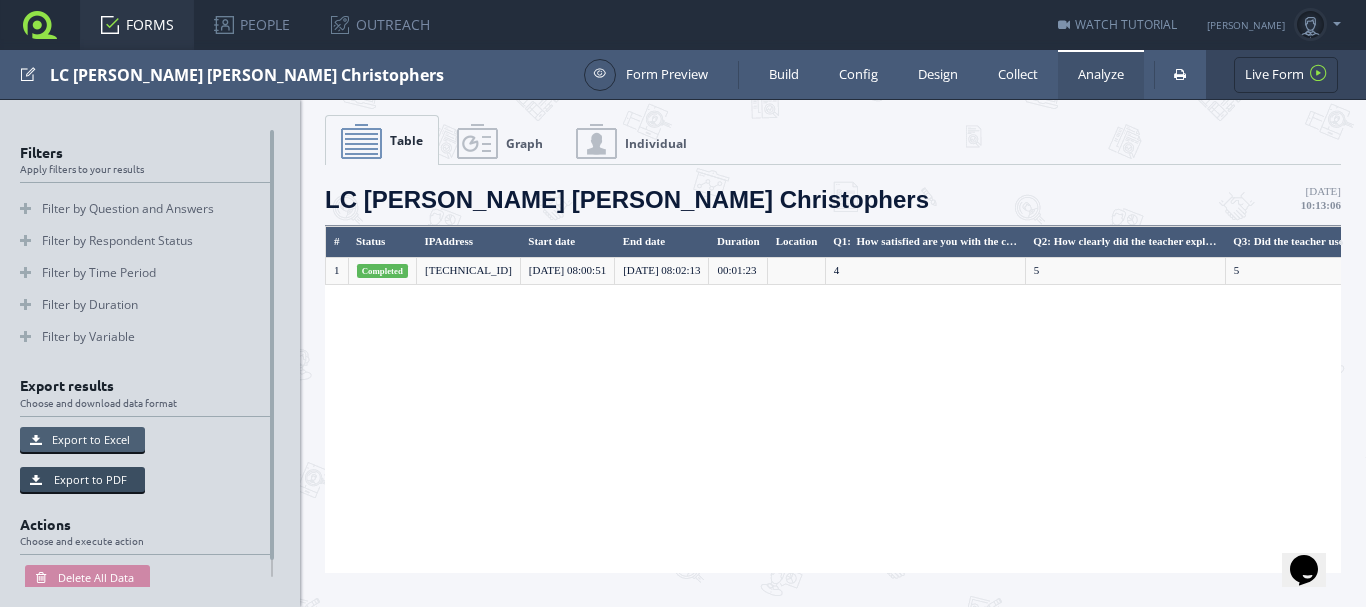 click on "Export to Excel" at bounding box center [82, 439] 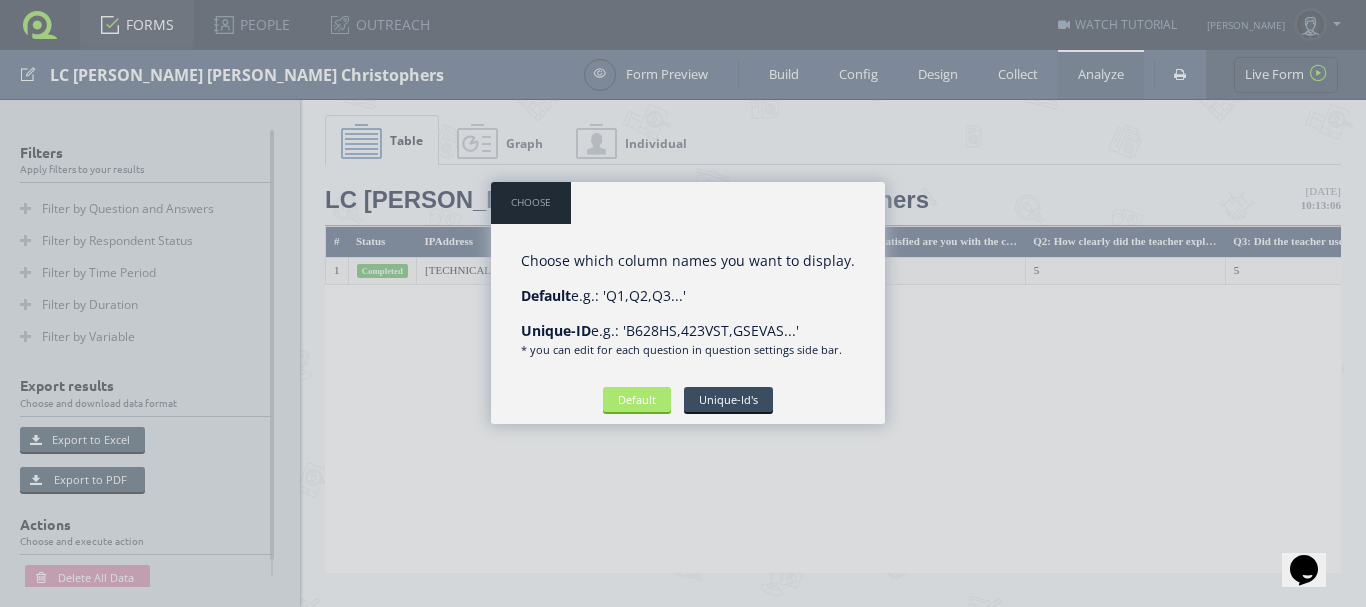 click on "Default" at bounding box center [637, 399] 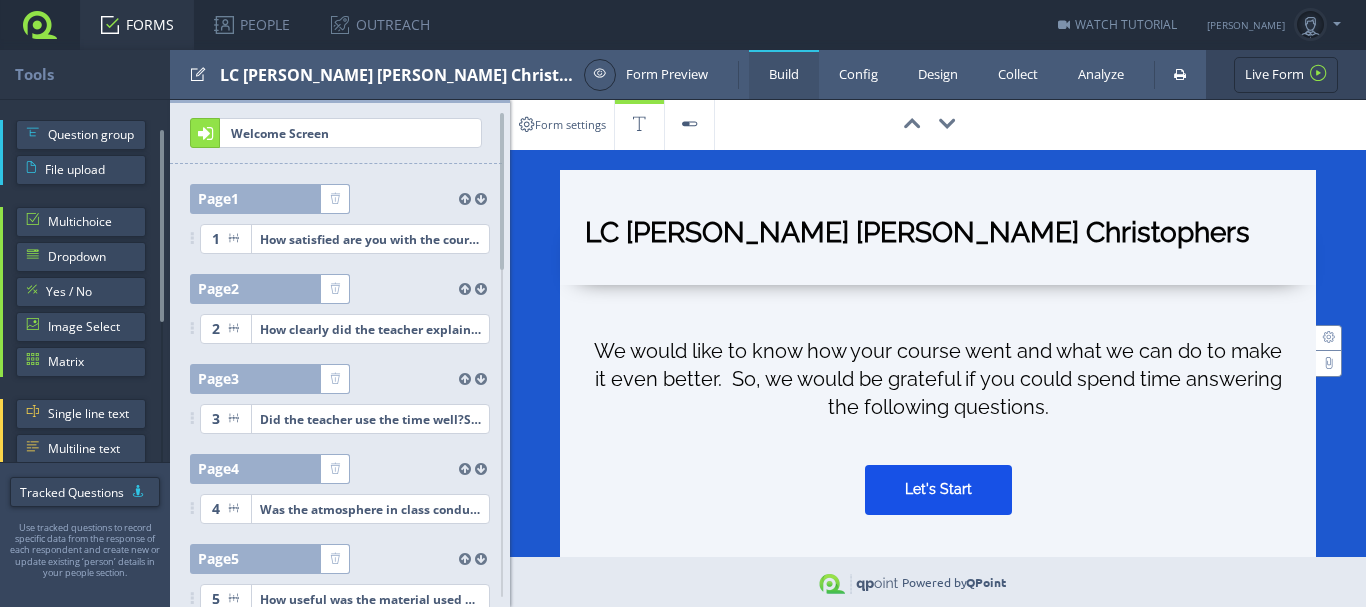 scroll, scrollTop: 0, scrollLeft: 0, axis: both 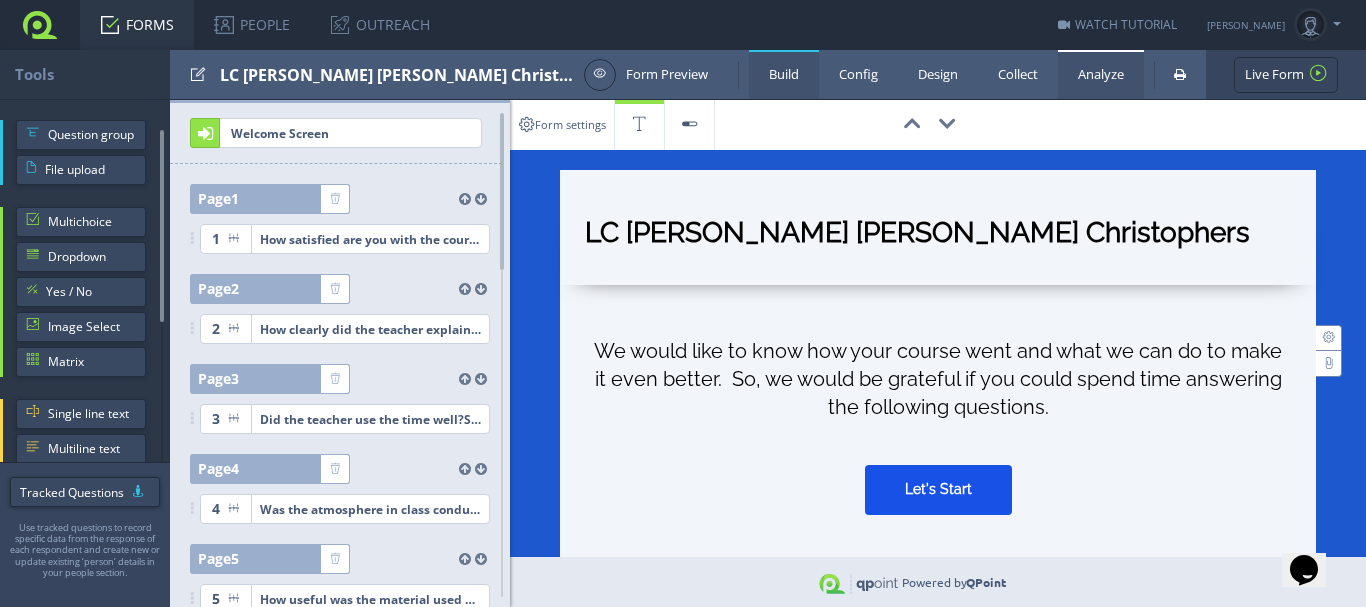 click on "Analyze" at bounding box center [1101, 74] 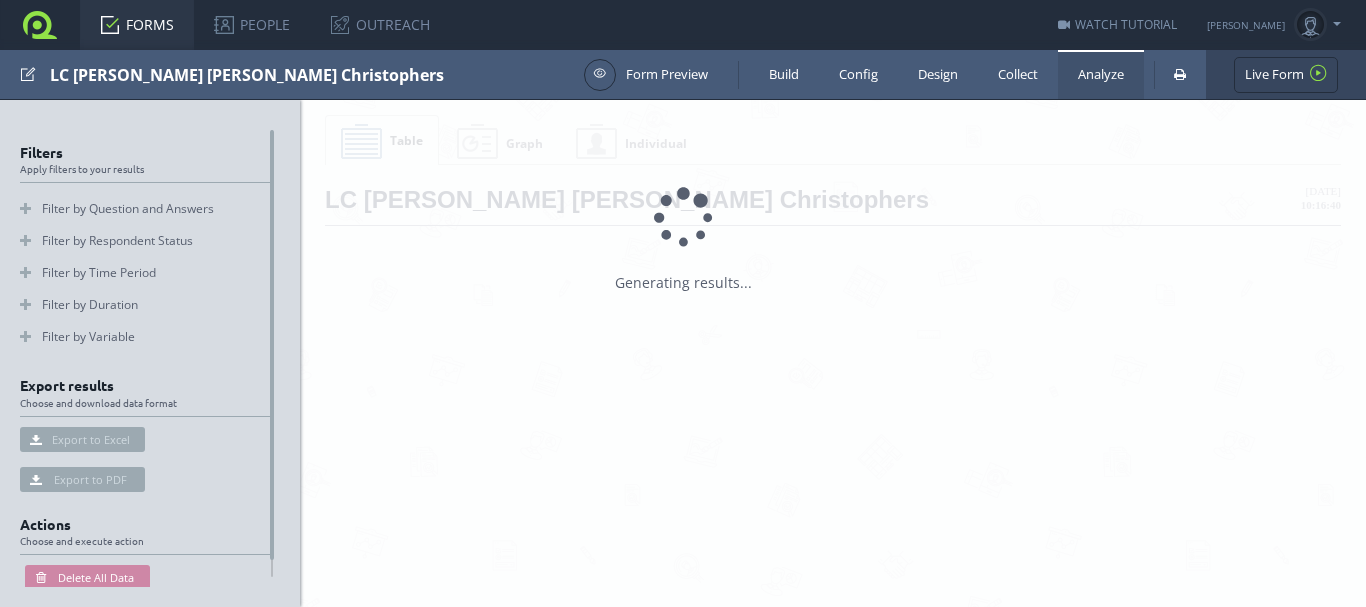 scroll, scrollTop: 0, scrollLeft: 0, axis: both 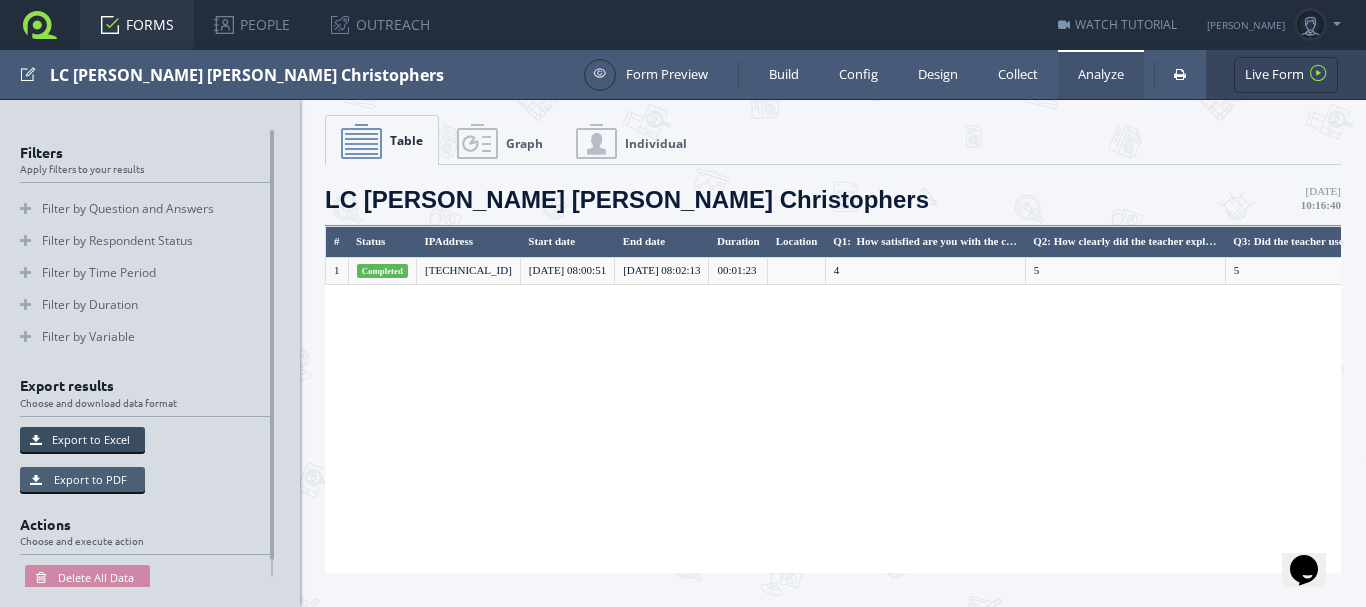 click on "Export to PDF" at bounding box center [82, 479] 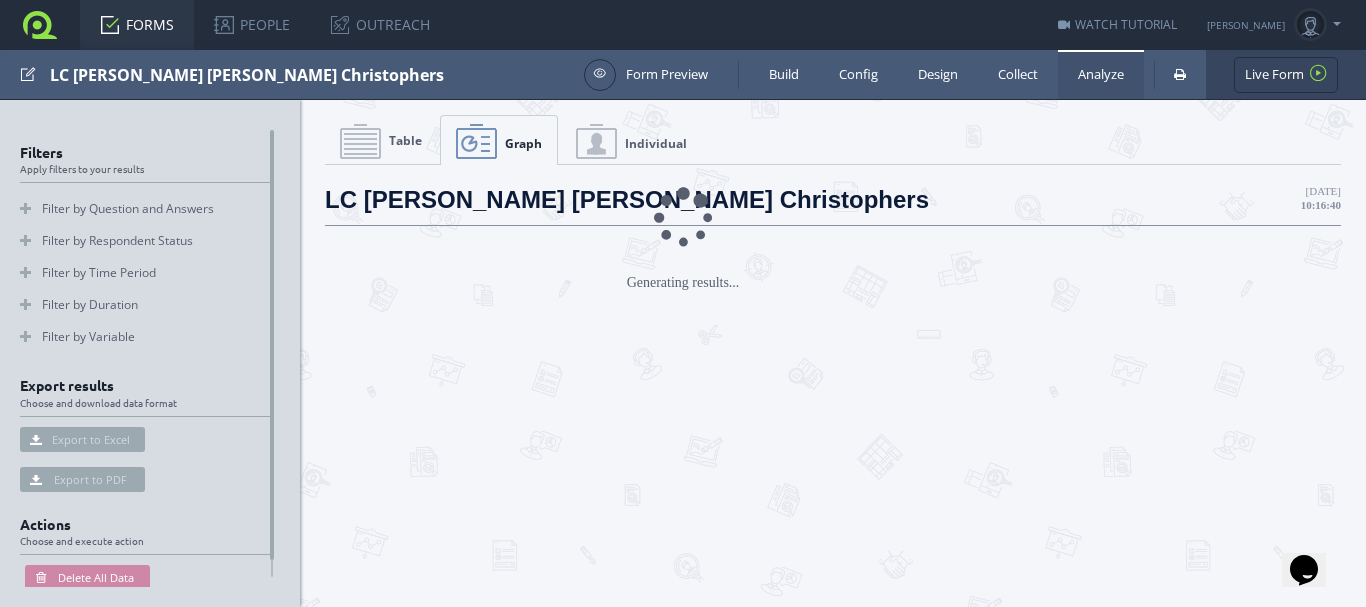 scroll, scrollTop: 0, scrollLeft: 0, axis: both 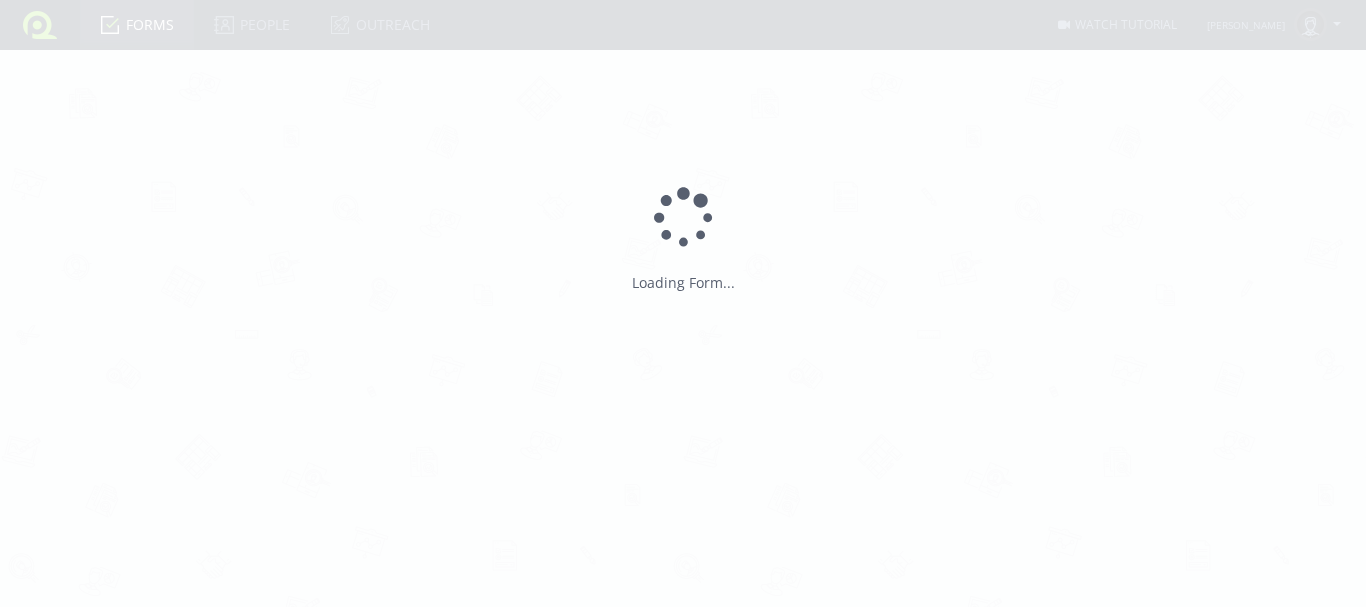 type on "[PERSON_NAME] I [PERSON_NAME] - [PERSON_NAME]" 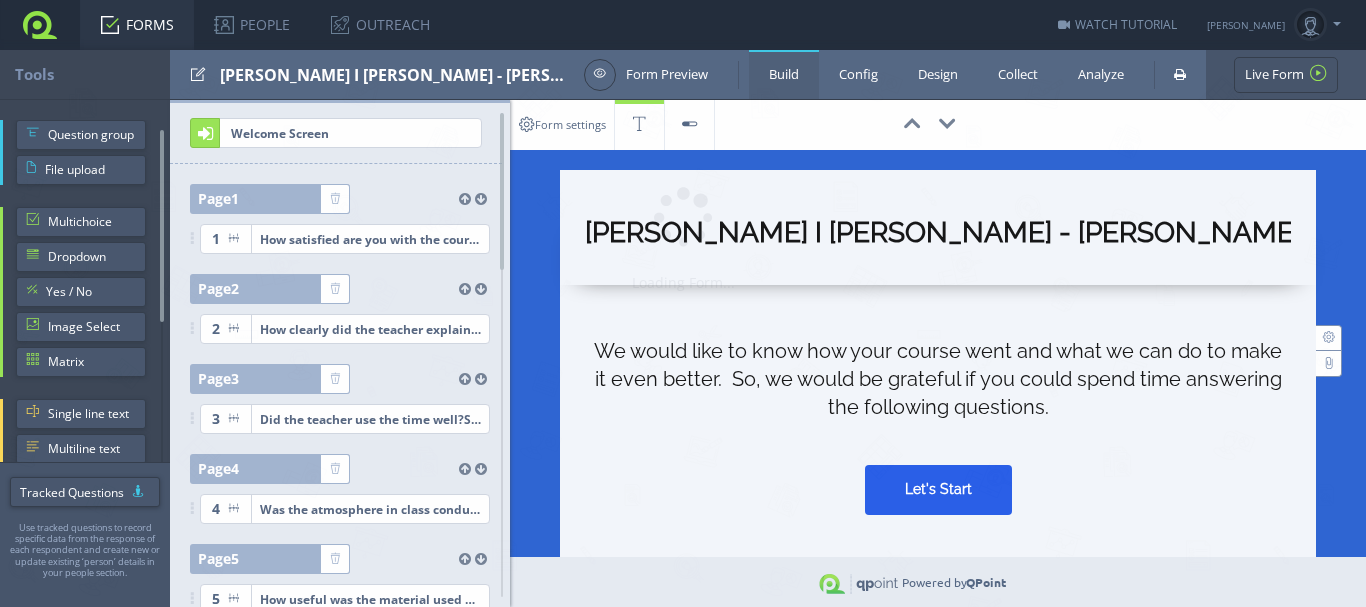 scroll, scrollTop: 0, scrollLeft: 0, axis: both 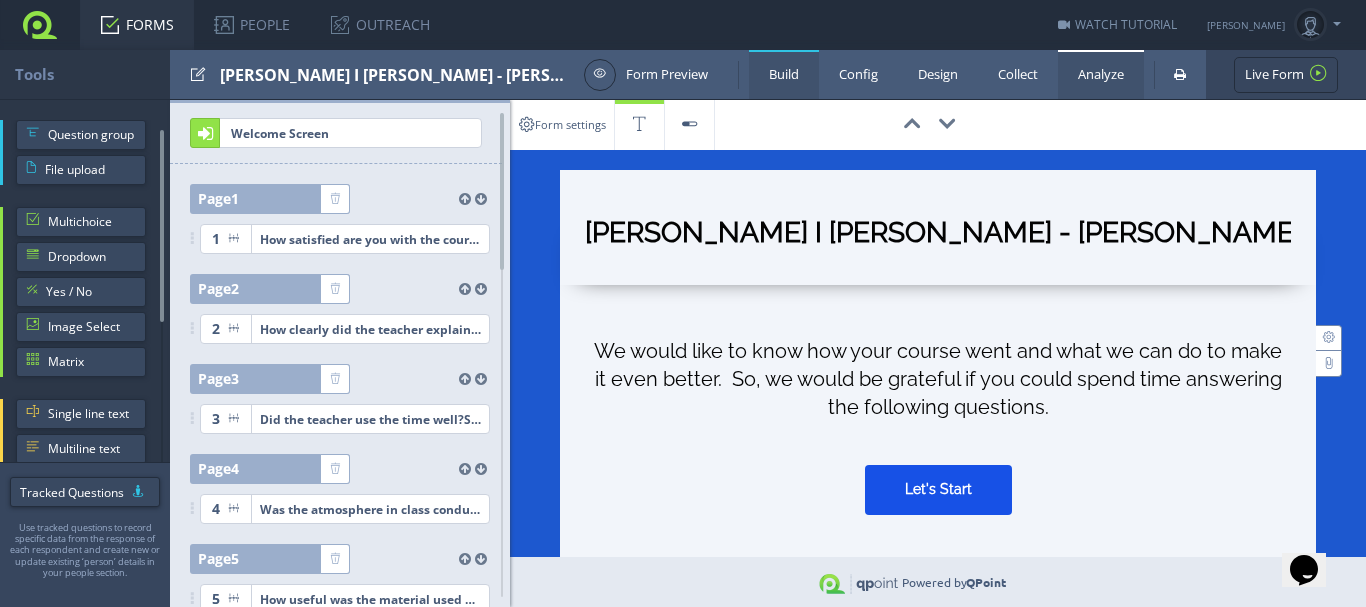click on "Analyze" at bounding box center [1101, 74] 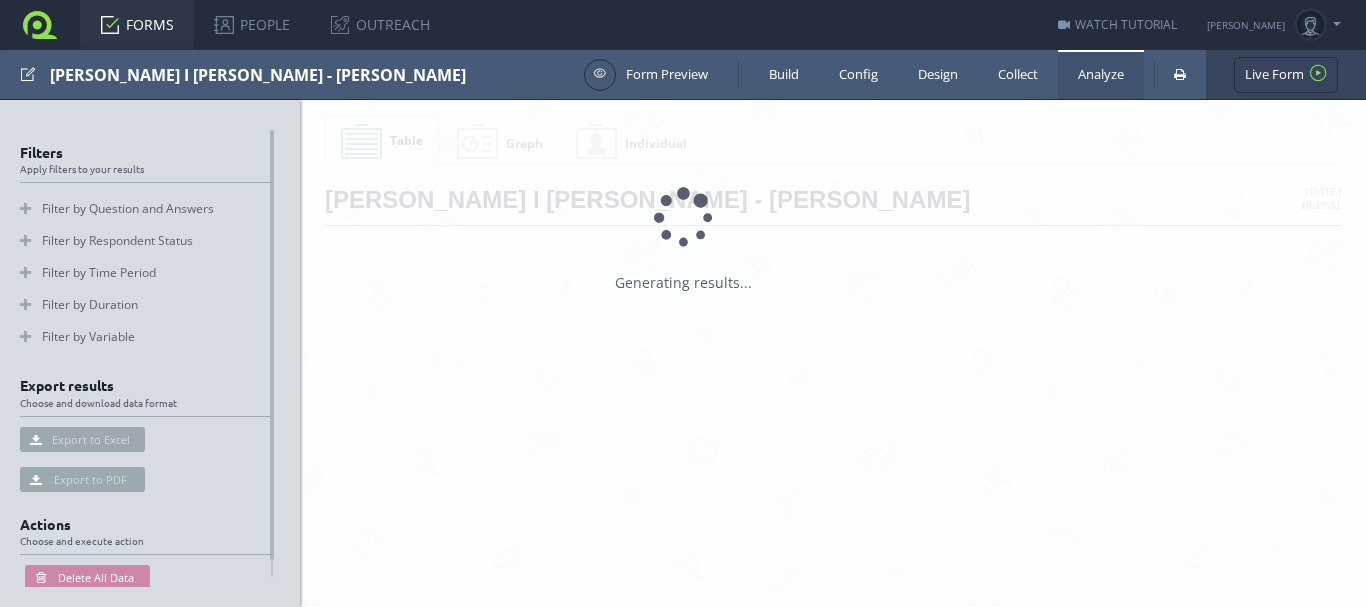 scroll, scrollTop: 0, scrollLeft: 0, axis: both 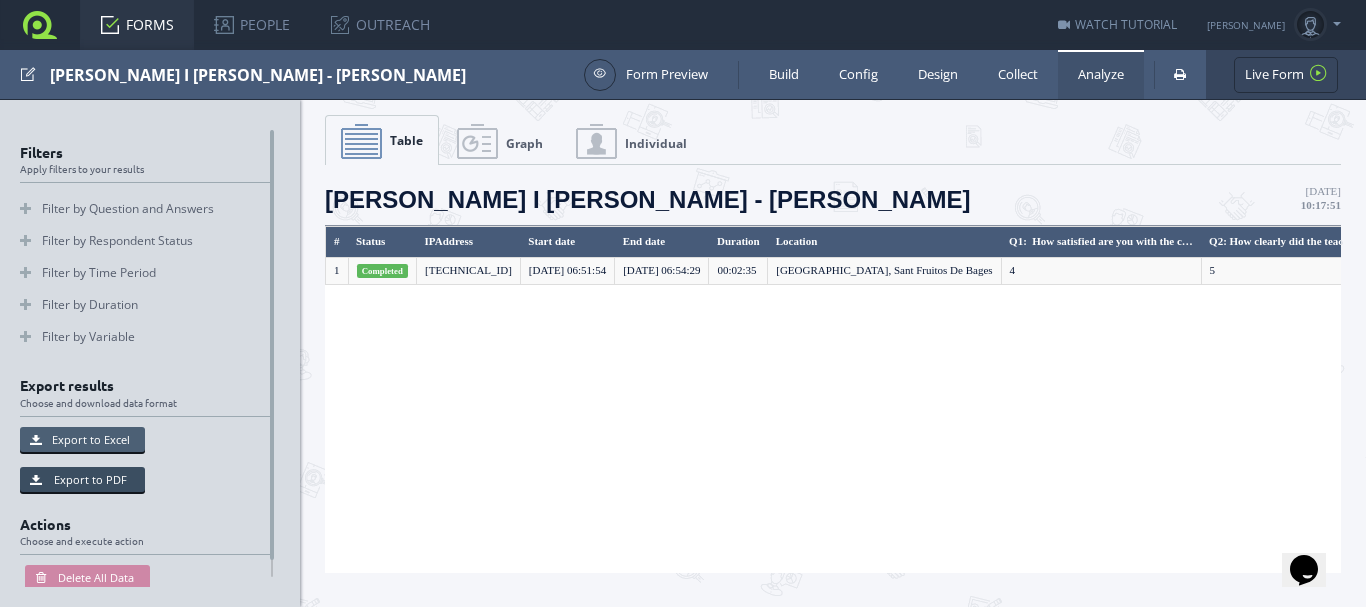 click on "Export to Excel" at bounding box center (82, 439) 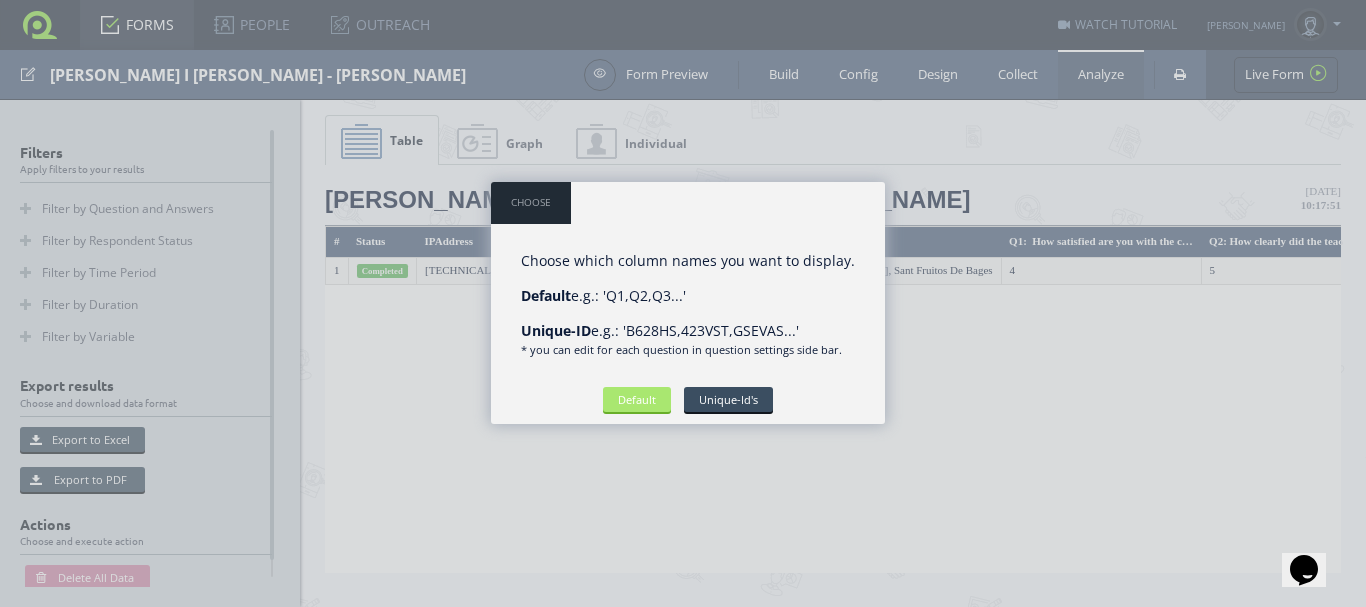 click on "Default" at bounding box center (637, 399) 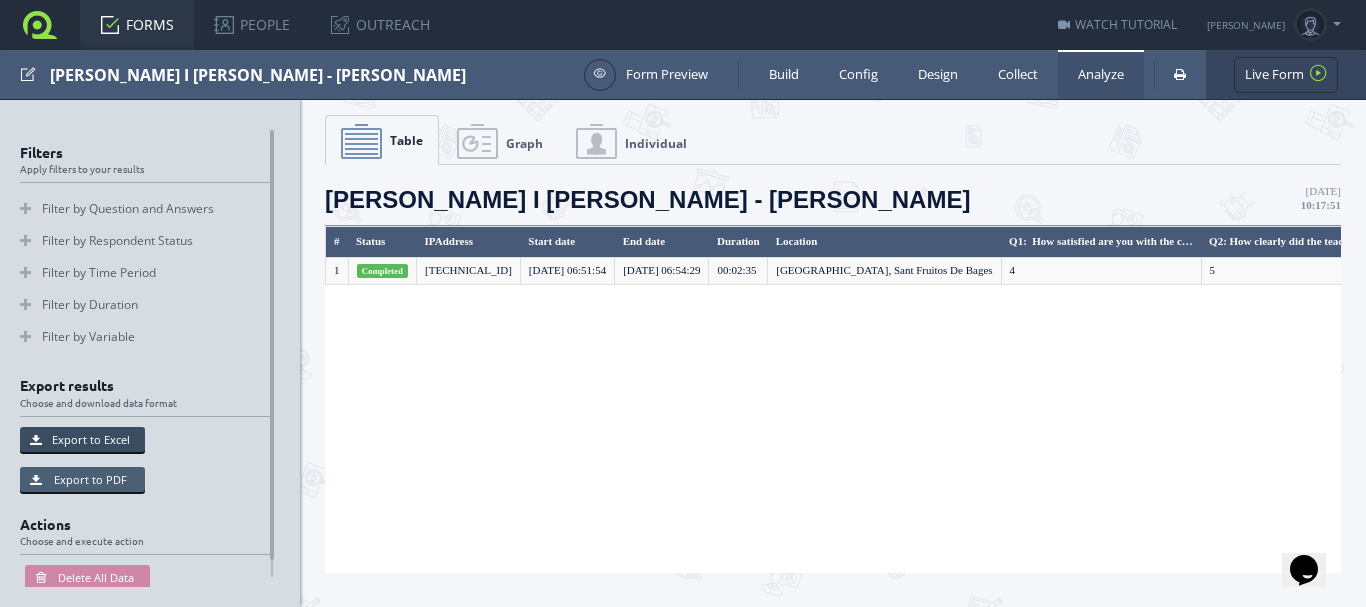 click on "Export to PDF" at bounding box center [82, 479] 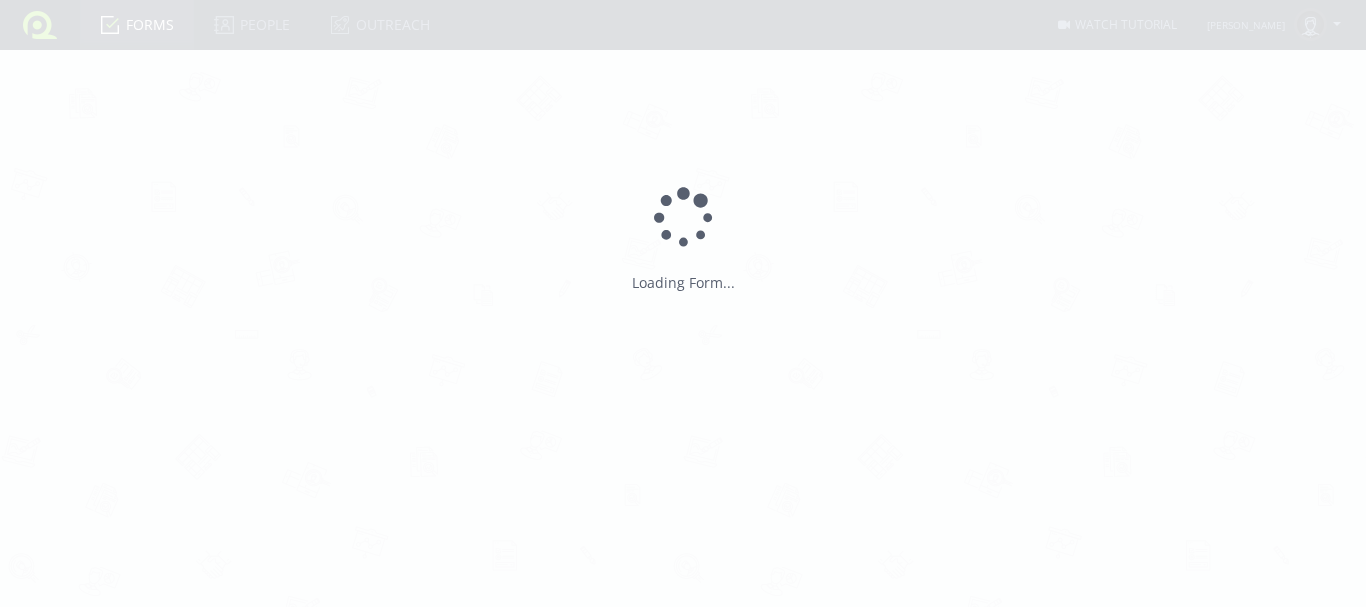 scroll, scrollTop: 0, scrollLeft: 0, axis: both 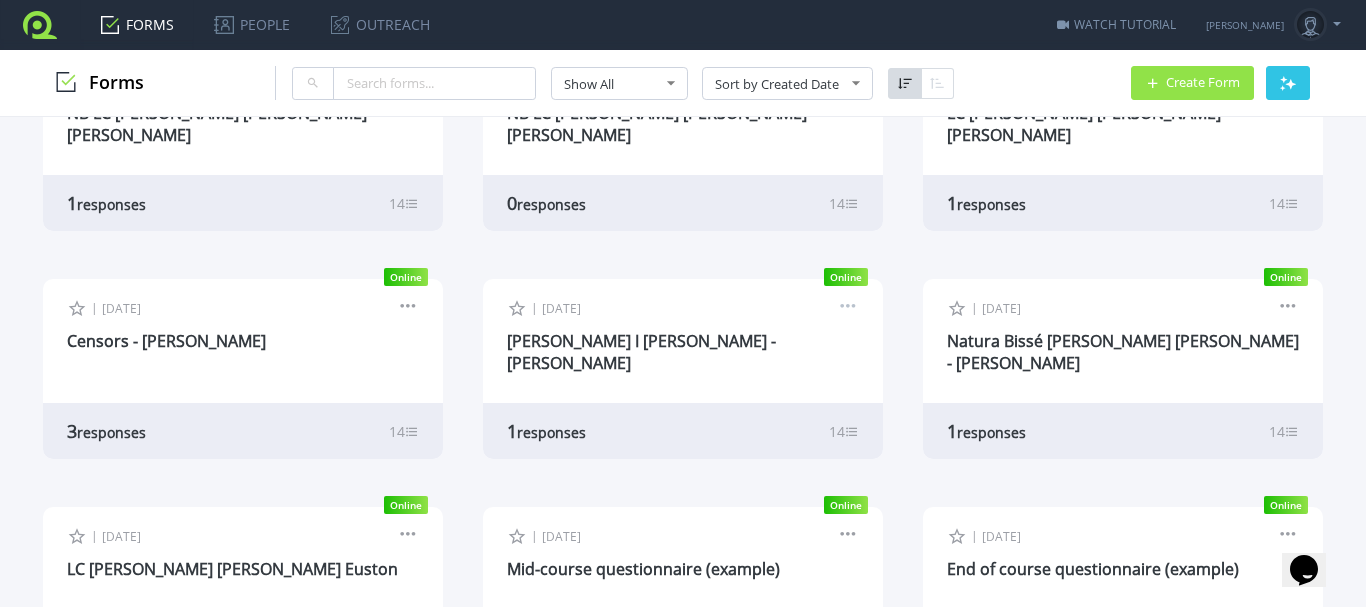 click at bounding box center (848, 309) 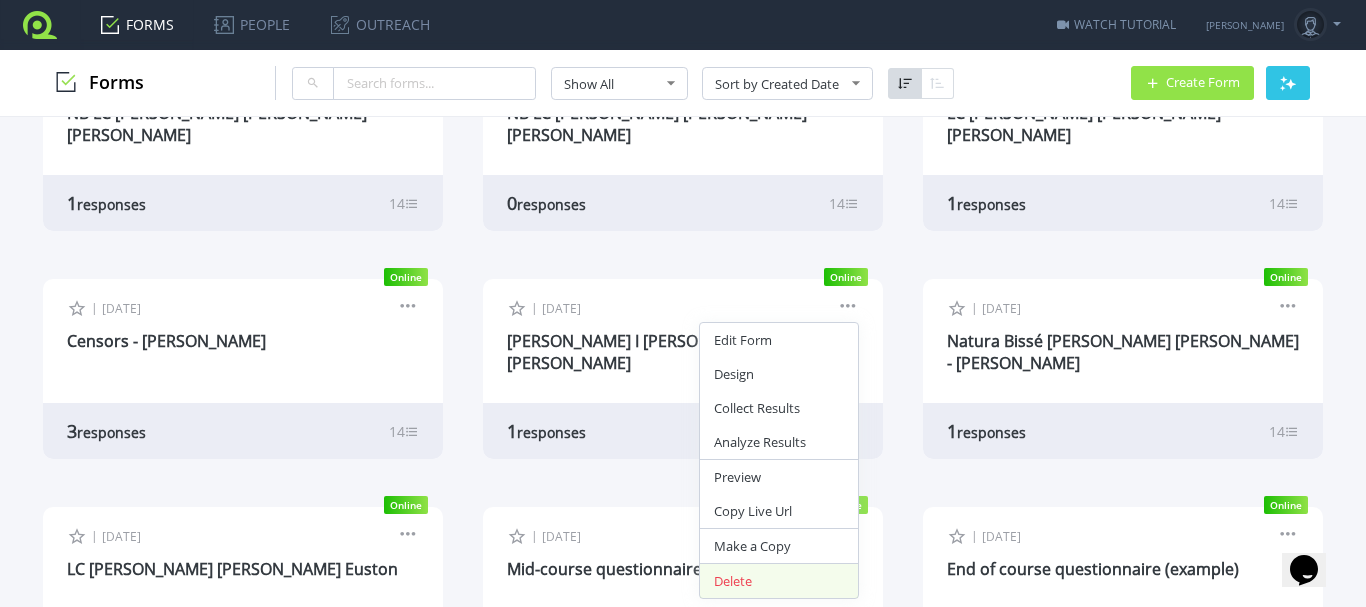 click on "Delete" at bounding box center [779, 581] 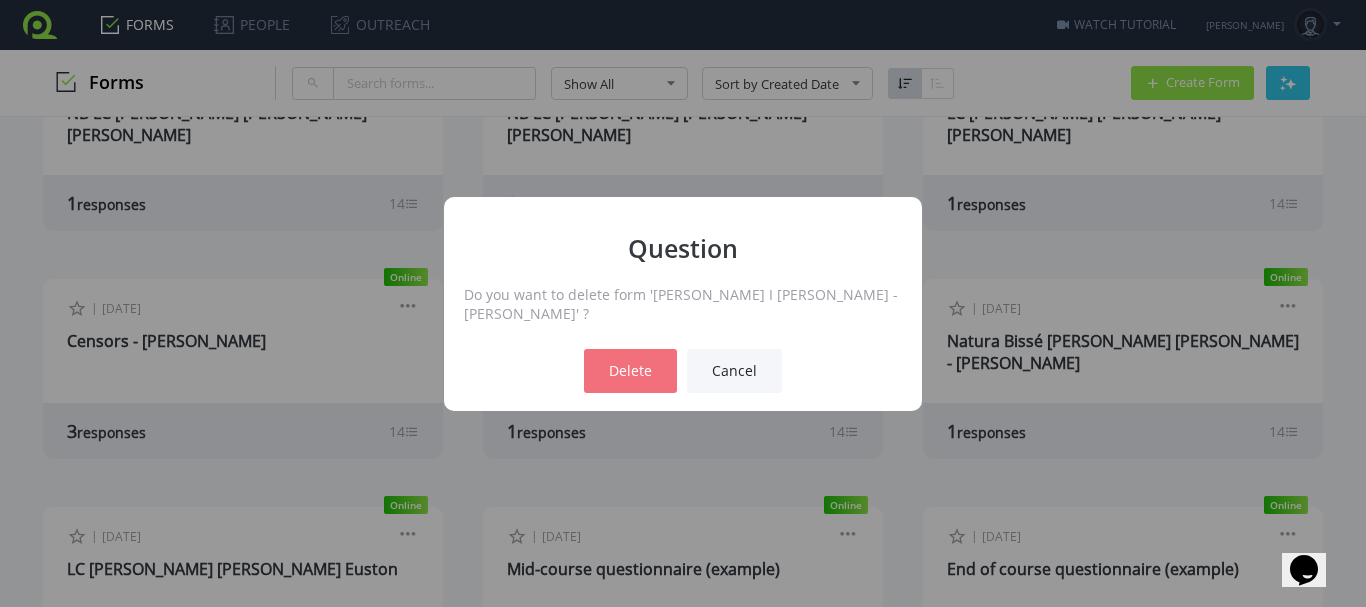 click on "Delete" at bounding box center (630, 371) 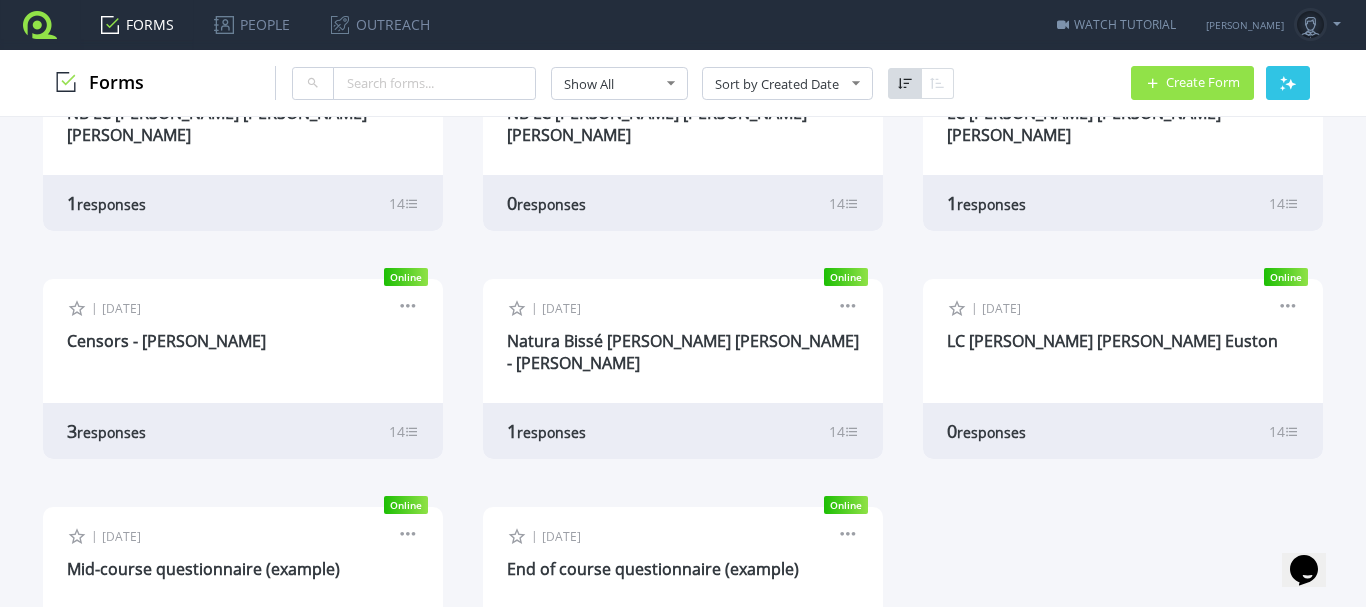 scroll, scrollTop: 3882, scrollLeft: 0, axis: vertical 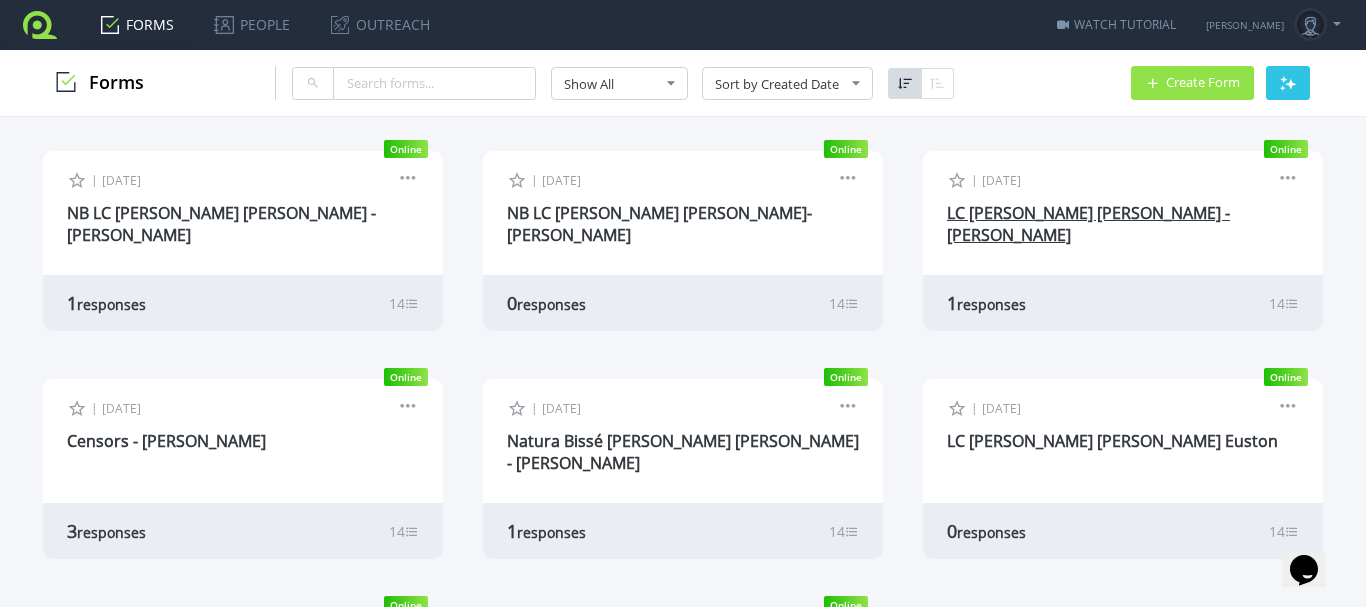 click on "LC Domingo Colomo Prados - John Power" at bounding box center (1088, 224) 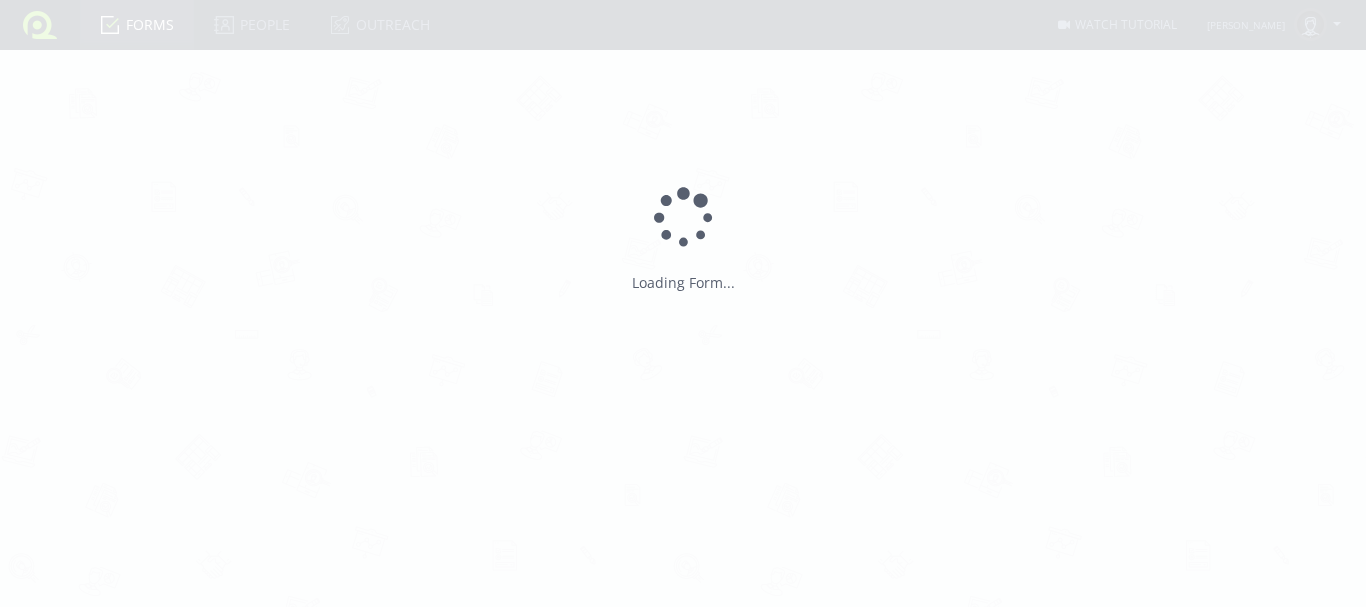 scroll, scrollTop: 0, scrollLeft: 0, axis: both 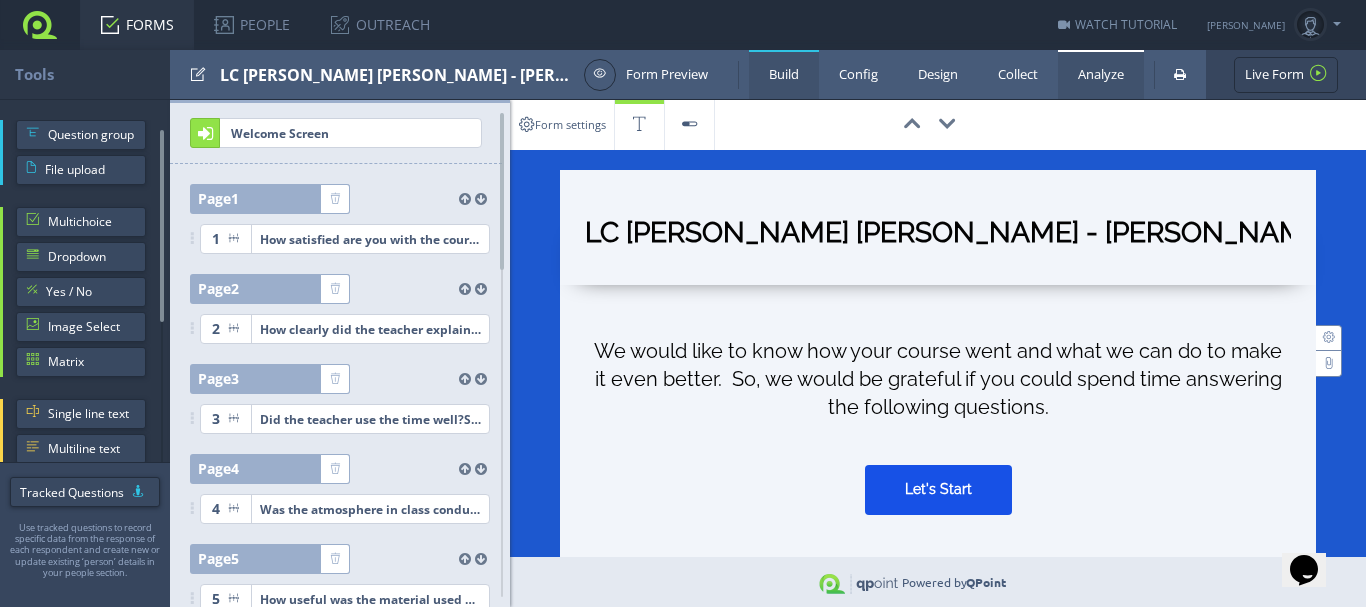 click on "Analyze" at bounding box center [1101, 74] 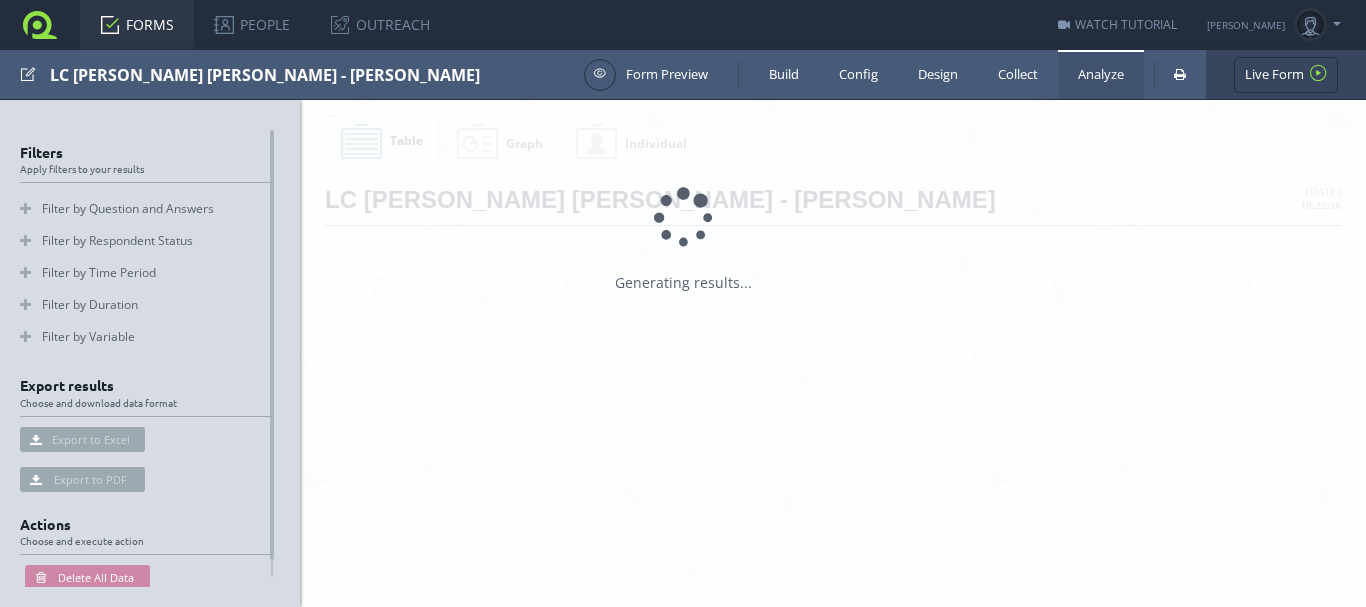 scroll, scrollTop: 0, scrollLeft: 0, axis: both 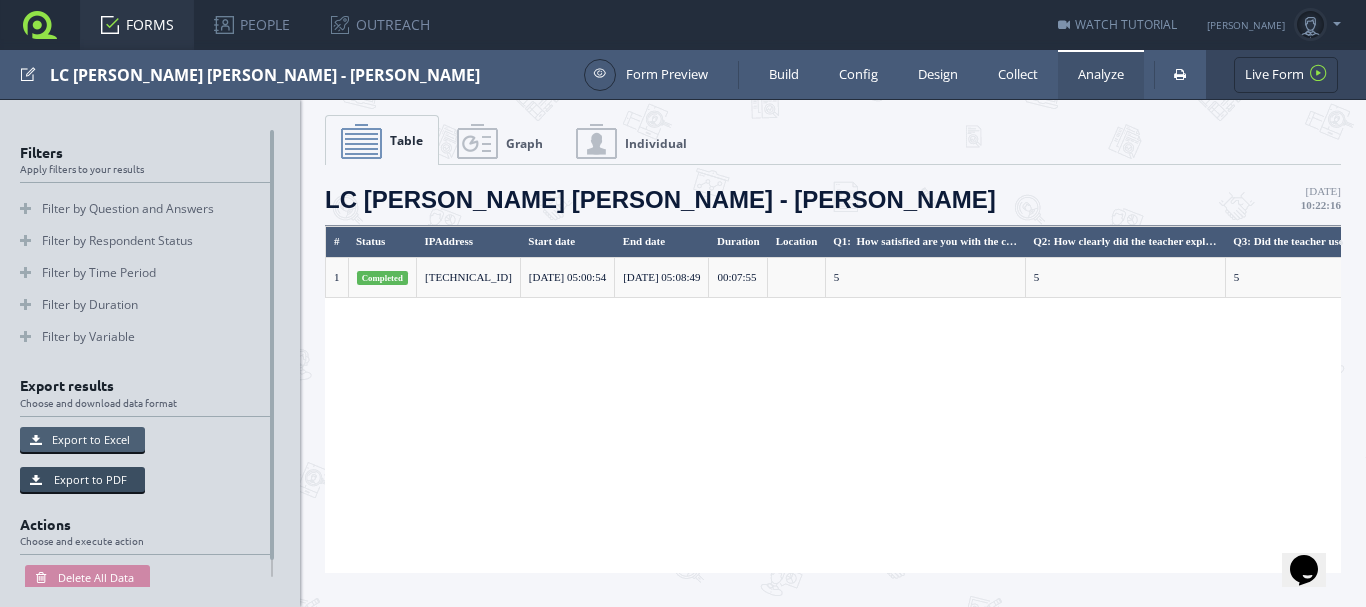 click on "Export to Excel" at bounding box center (82, 439) 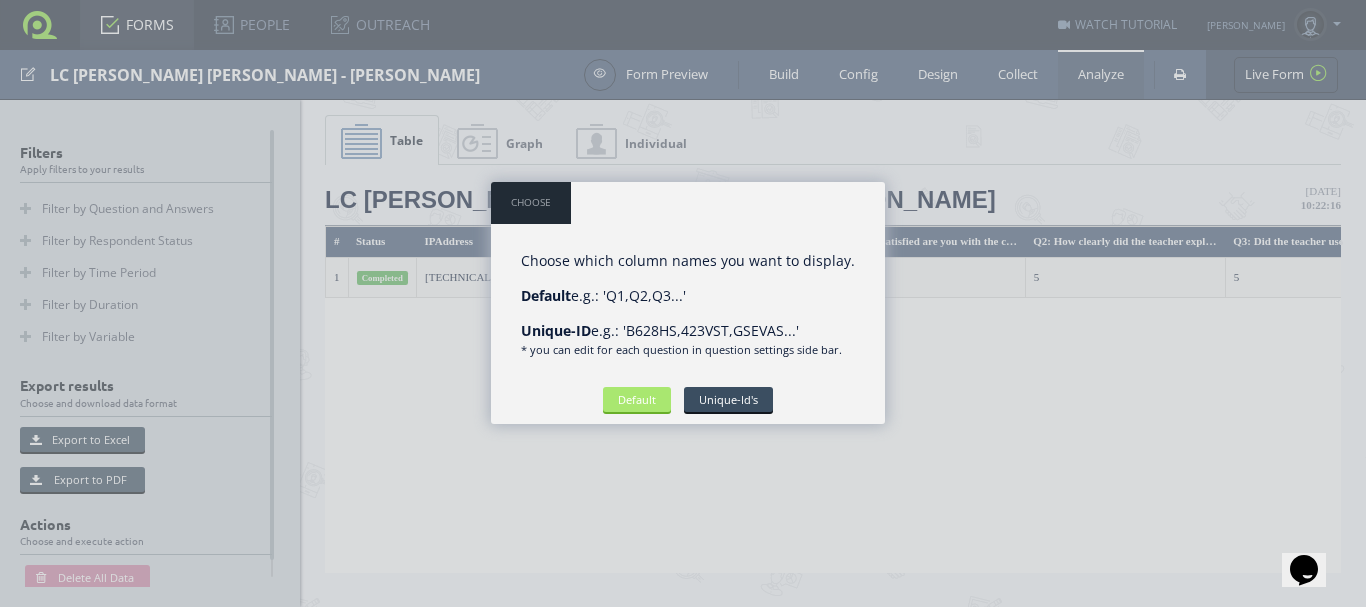 click on "Default" at bounding box center [637, 399] 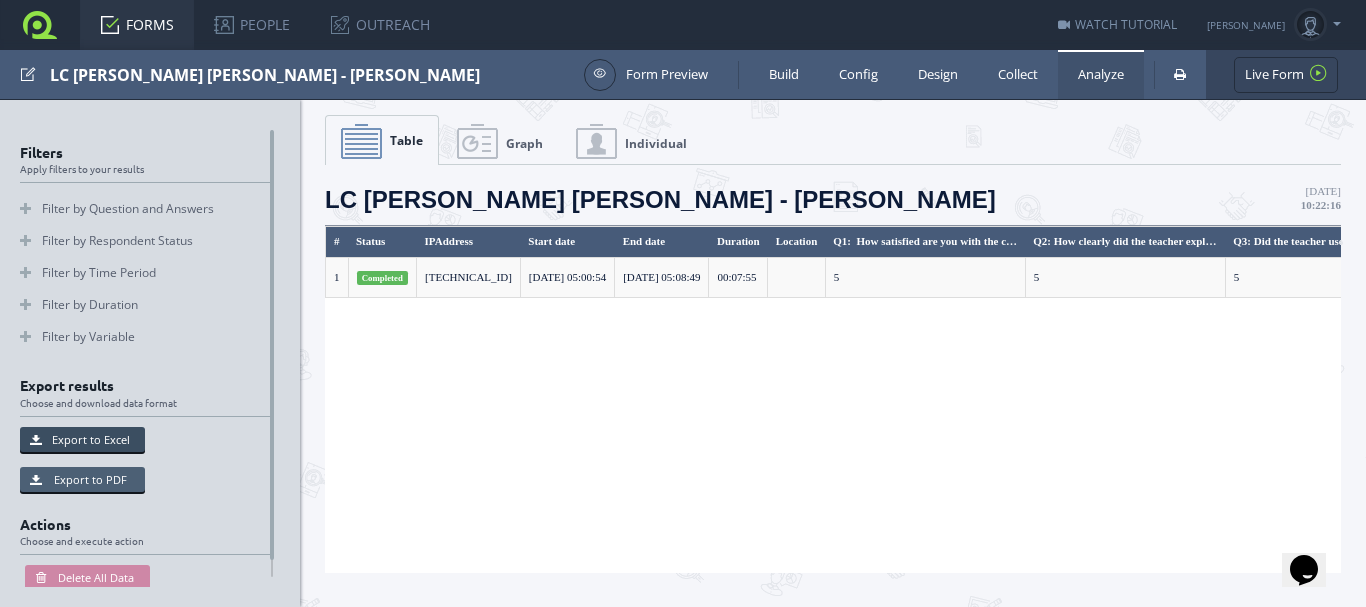 click on "Export to PDF" at bounding box center [82, 479] 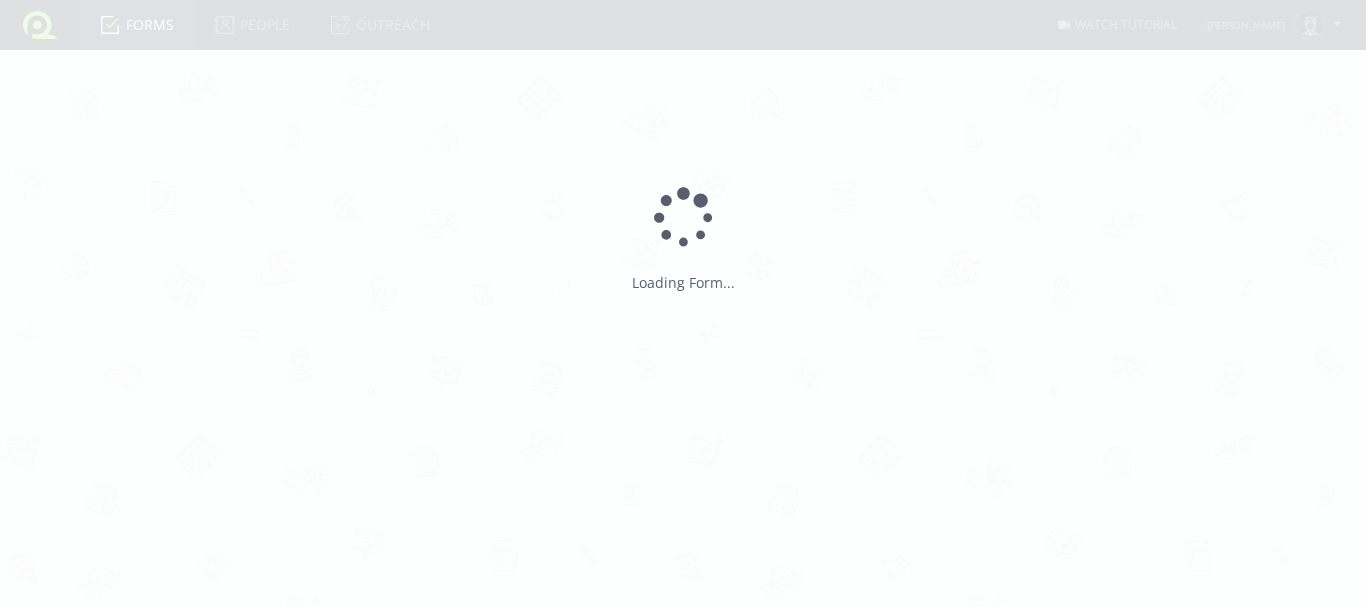 scroll, scrollTop: 0, scrollLeft: 0, axis: both 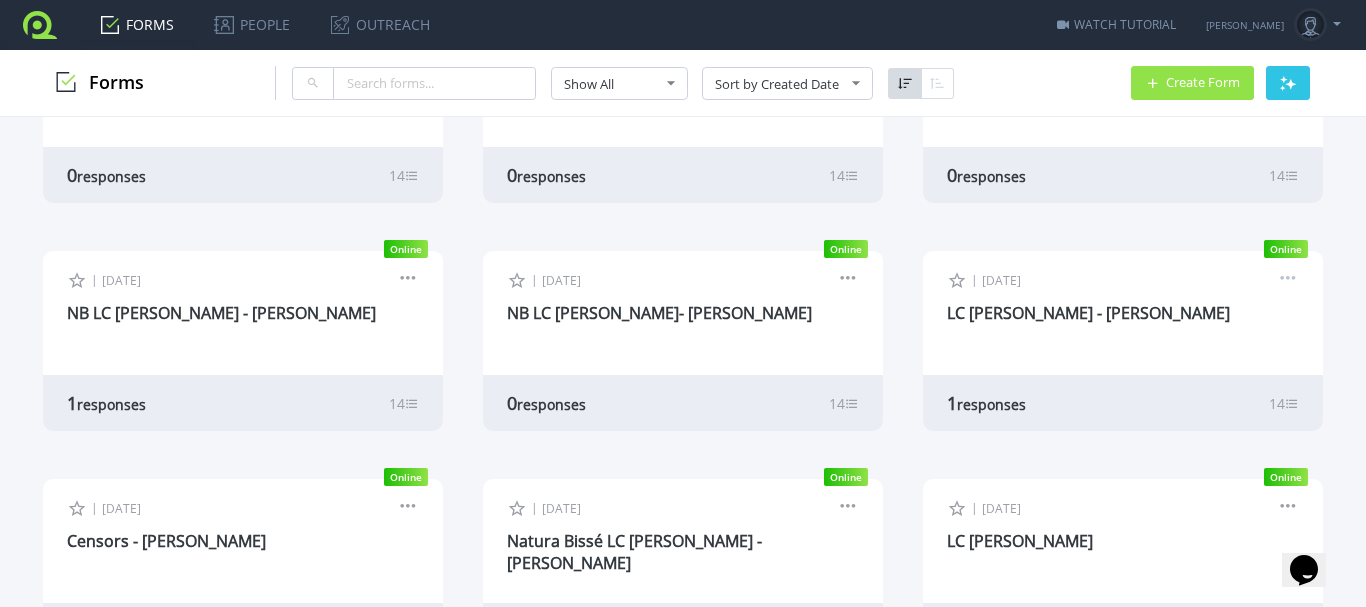 click at bounding box center (1288, 281) 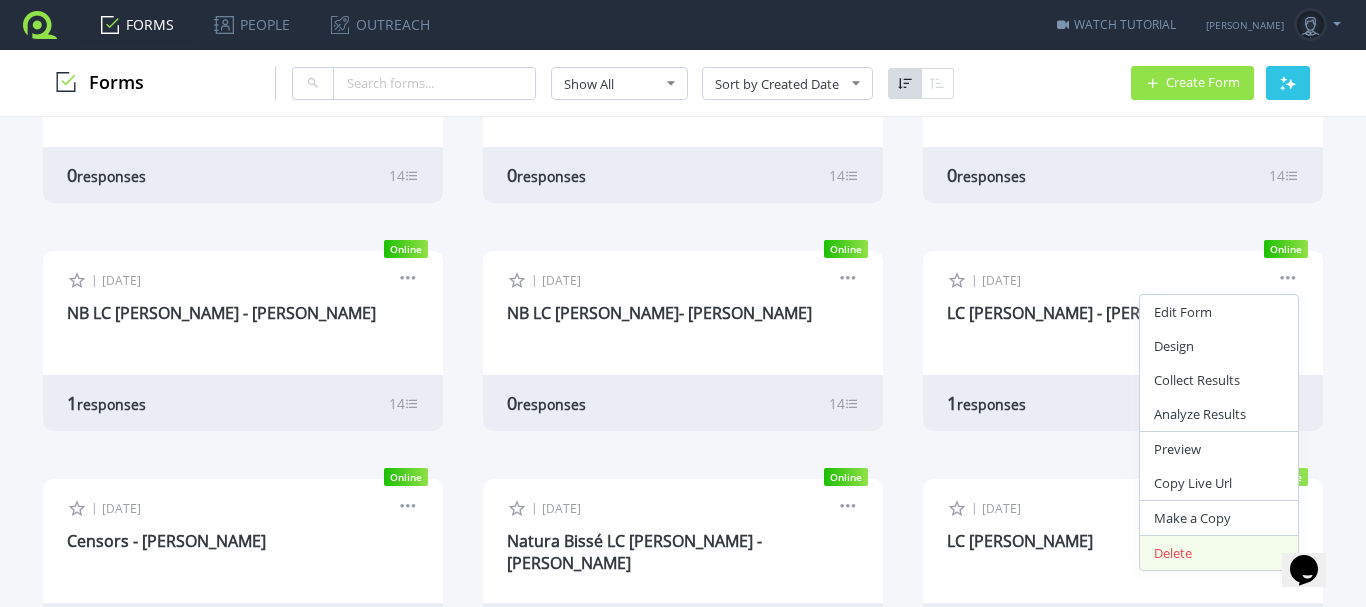 click on "Delete" at bounding box center [1219, 553] 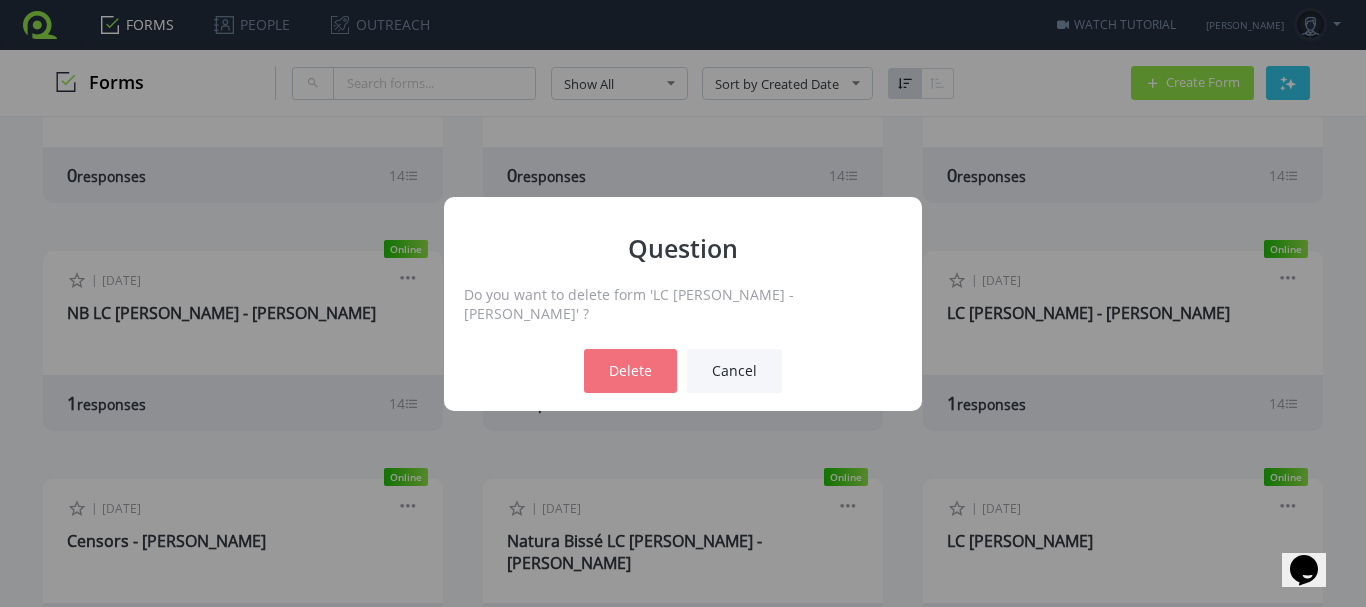 click on "Delete" at bounding box center [630, 371] 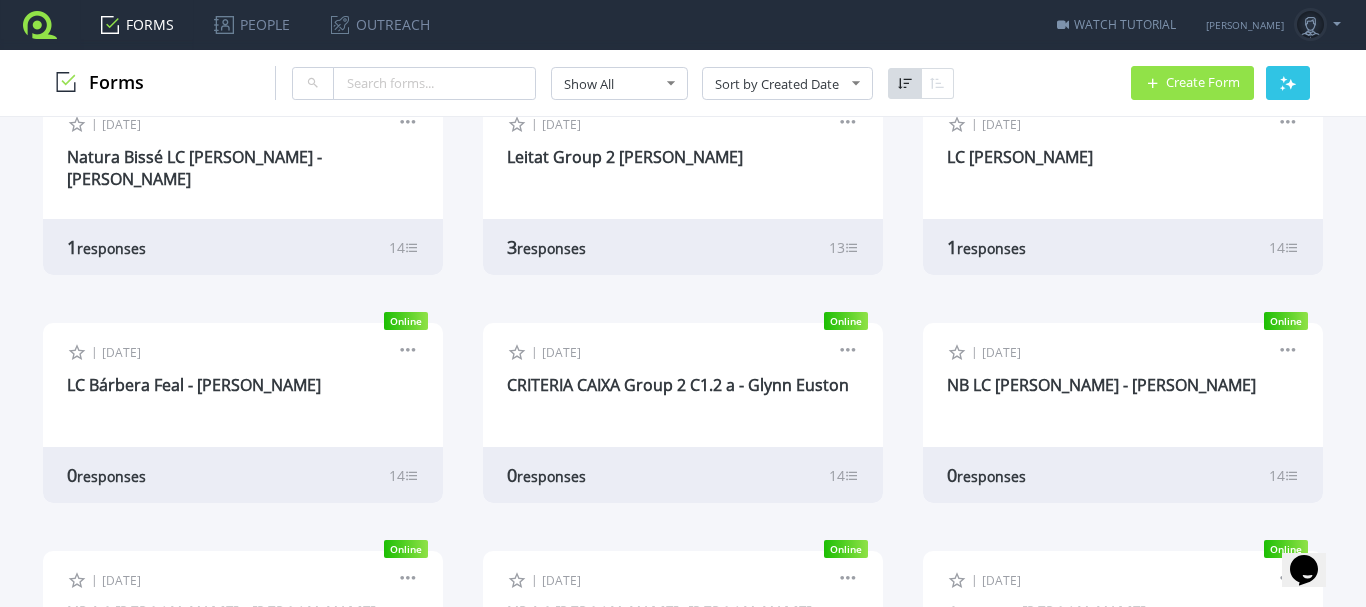 scroll, scrollTop: 3382, scrollLeft: 0, axis: vertical 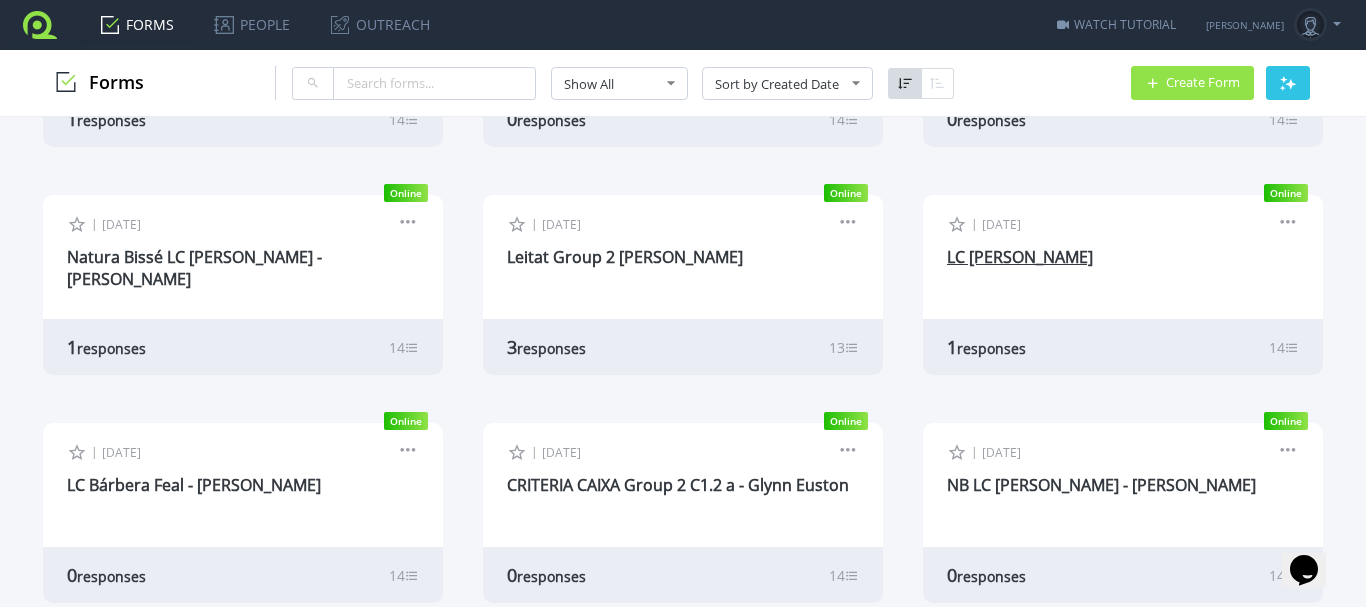 click on "LC [PERSON_NAME] Córdoba - [PERSON_NAME]" at bounding box center [1020, 257] 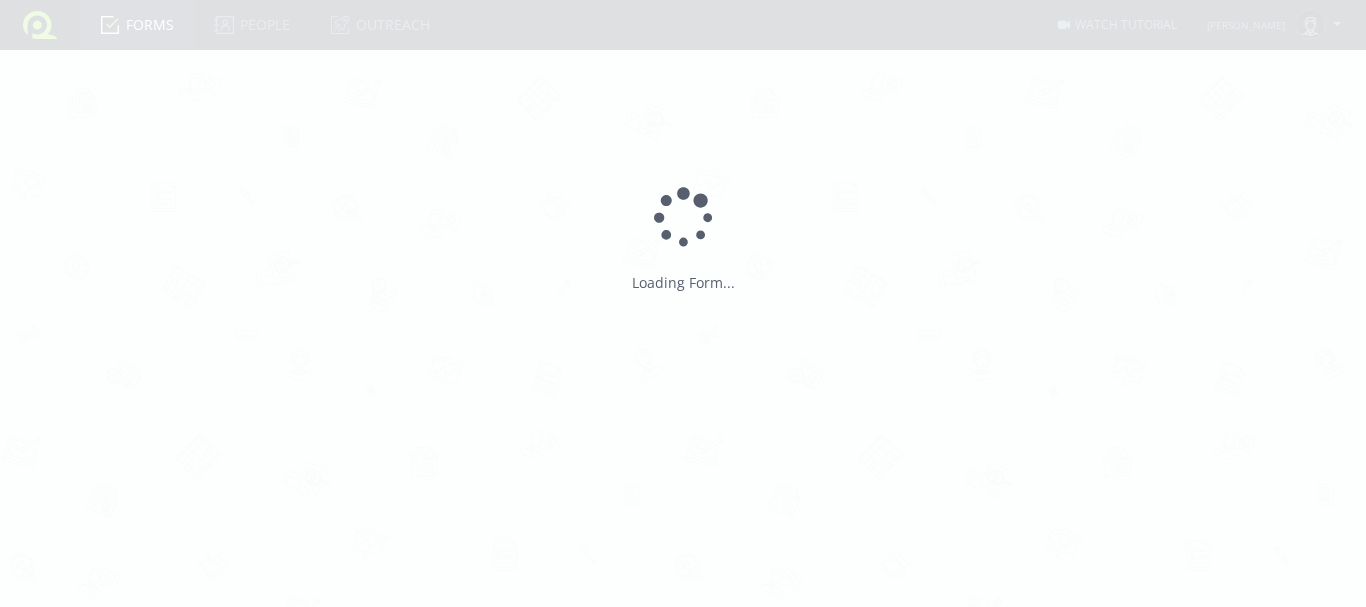 type on "LC [PERSON_NAME] Córdoba - [PERSON_NAME]" 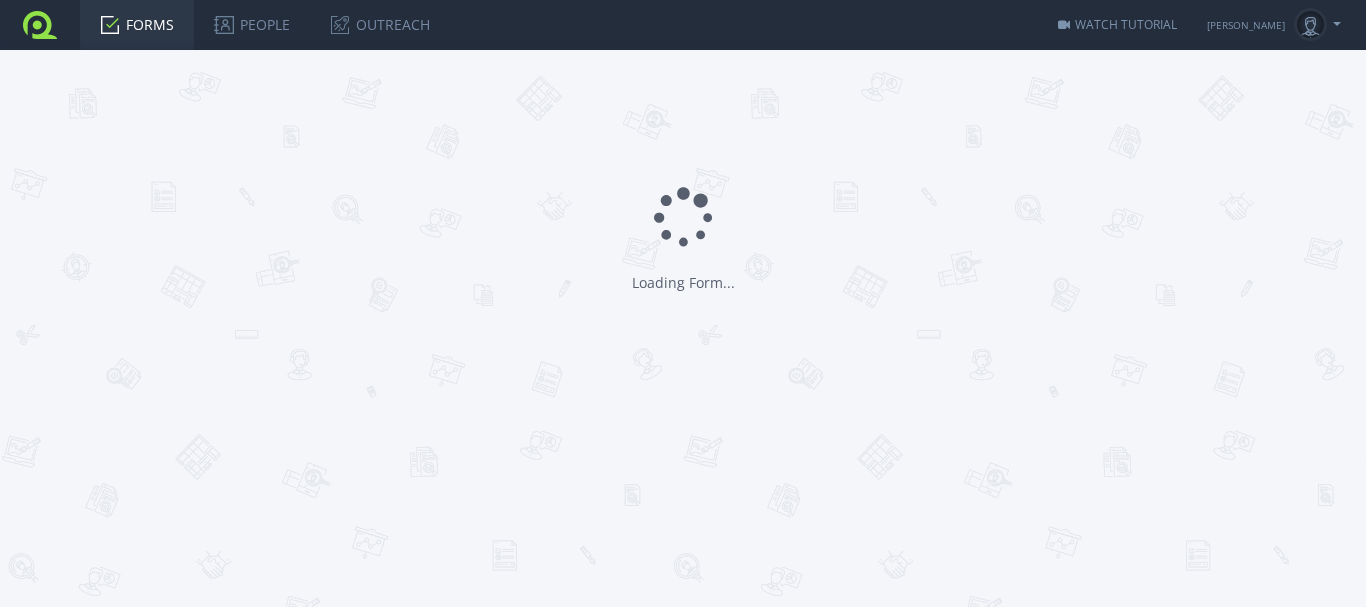 scroll, scrollTop: 0, scrollLeft: 0, axis: both 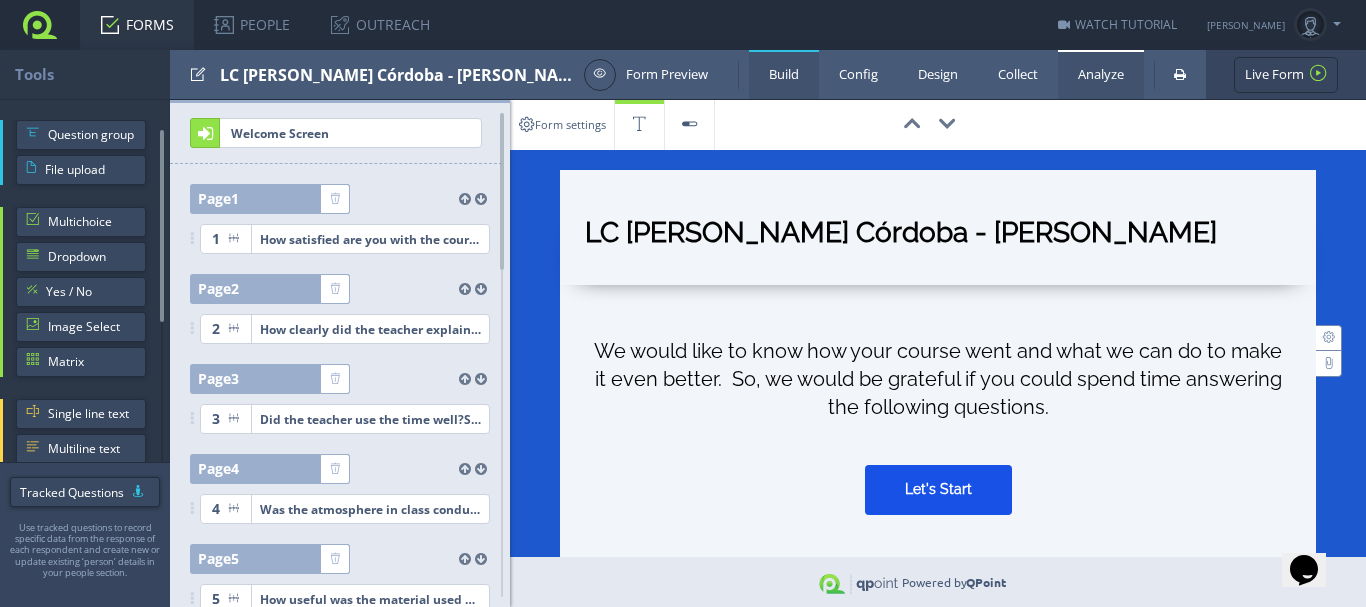 click on "Analyze" at bounding box center (1101, 74) 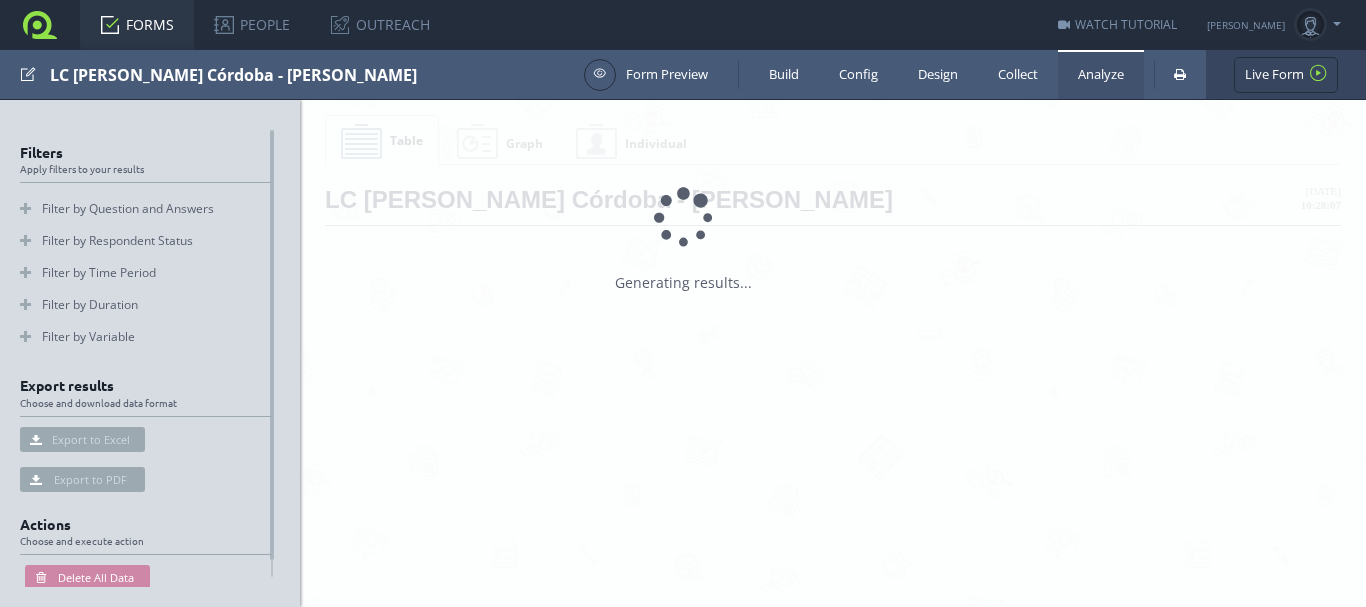 scroll, scrollTop: 0, scrollLeft: 0, axis: both 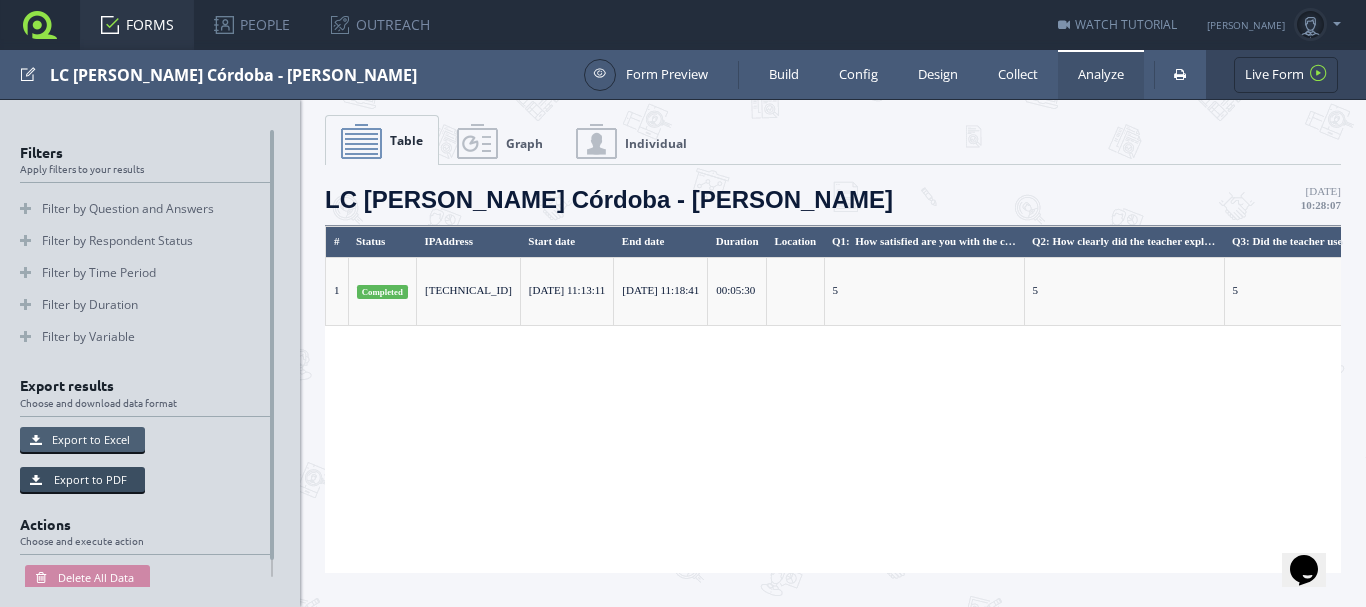 click on "Export to Excel" at bounding box center [82, 439] 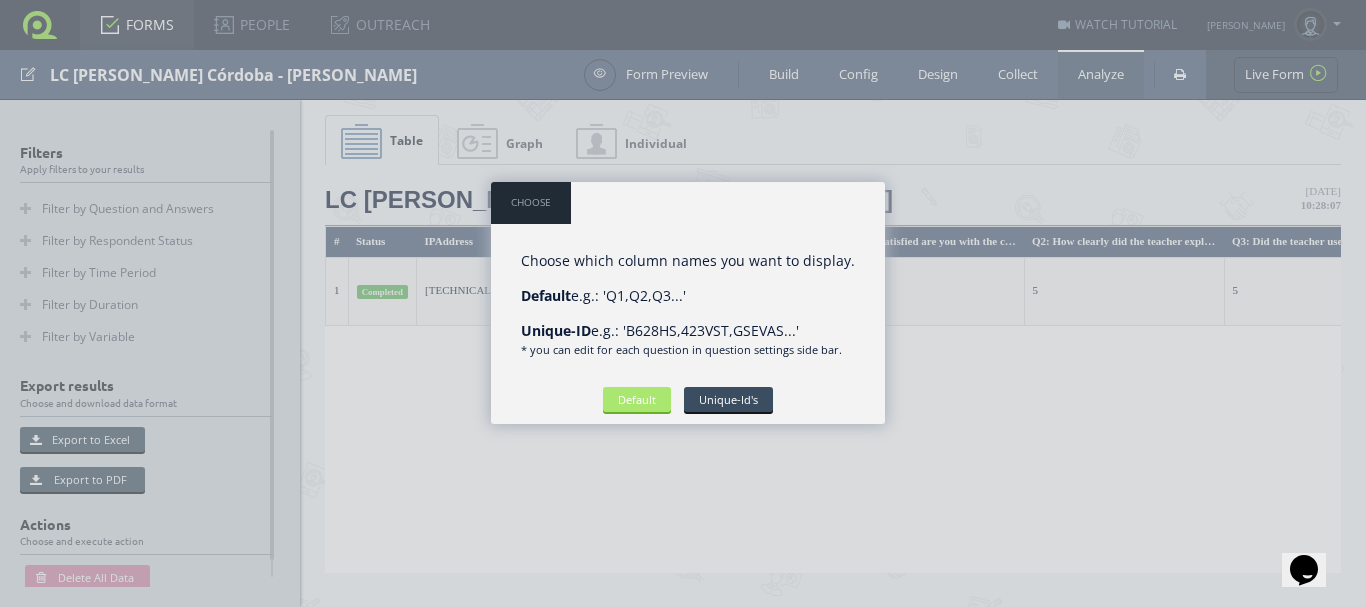 click on "Default" at bounding box center (637, 399) 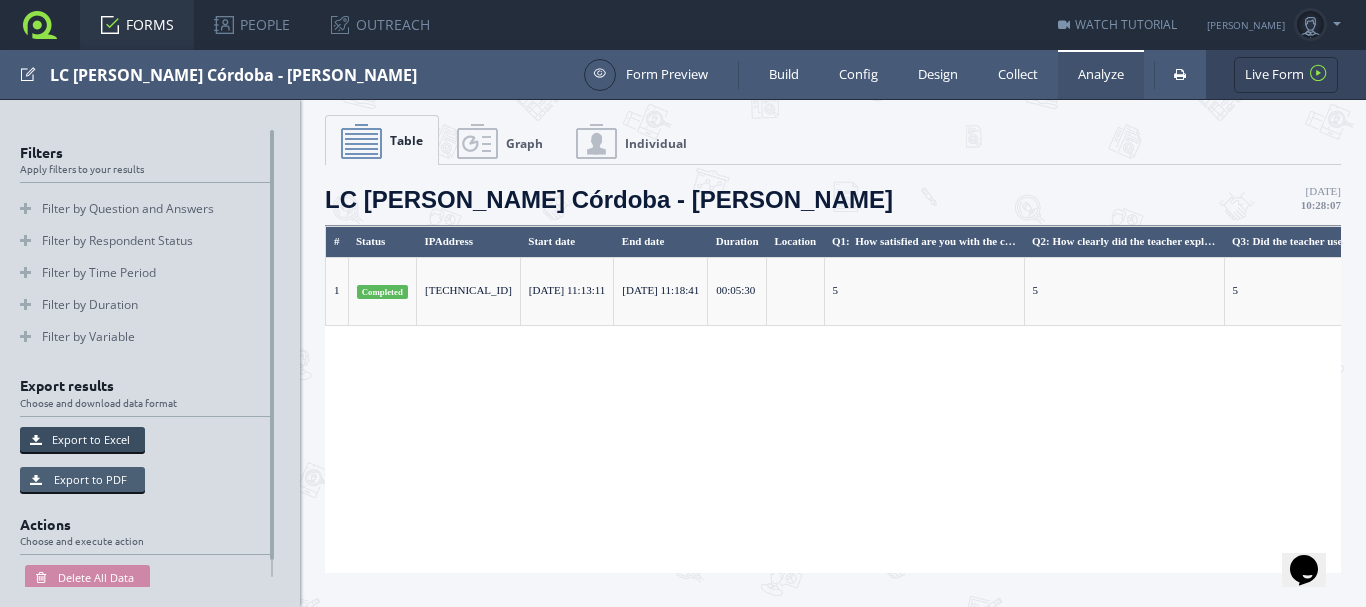 click on "Export to PDF" at bounding box center (82, 479) 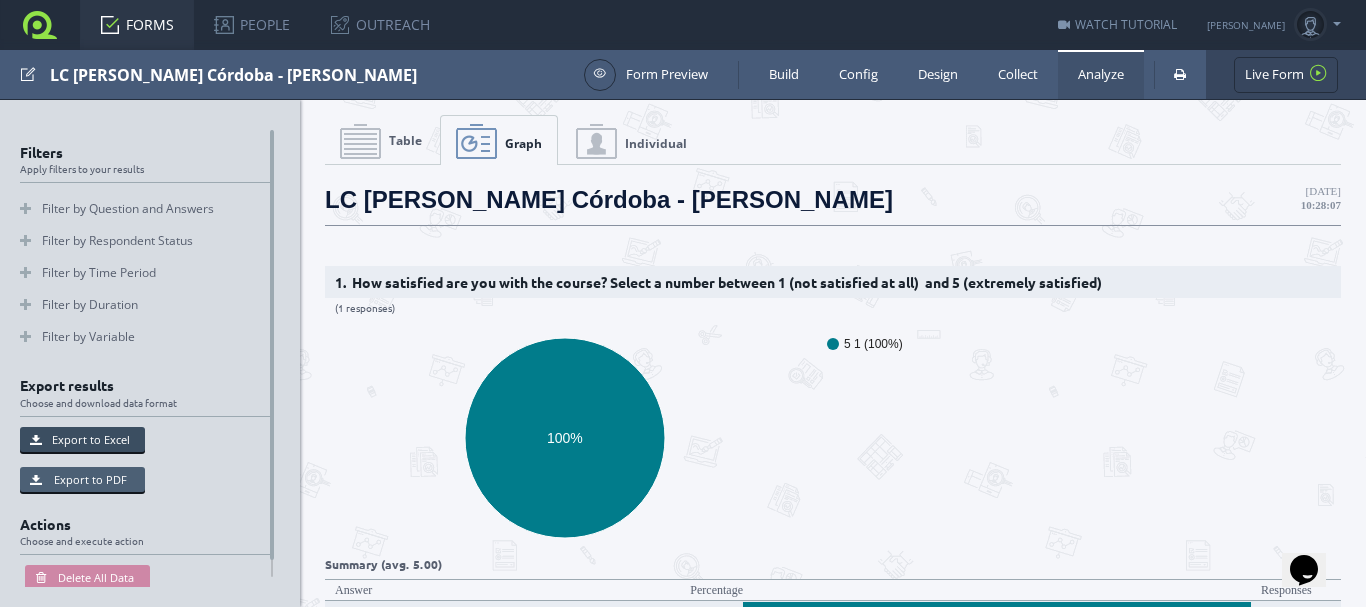 click on "Export to PDF" at bounding box center [82, 479] 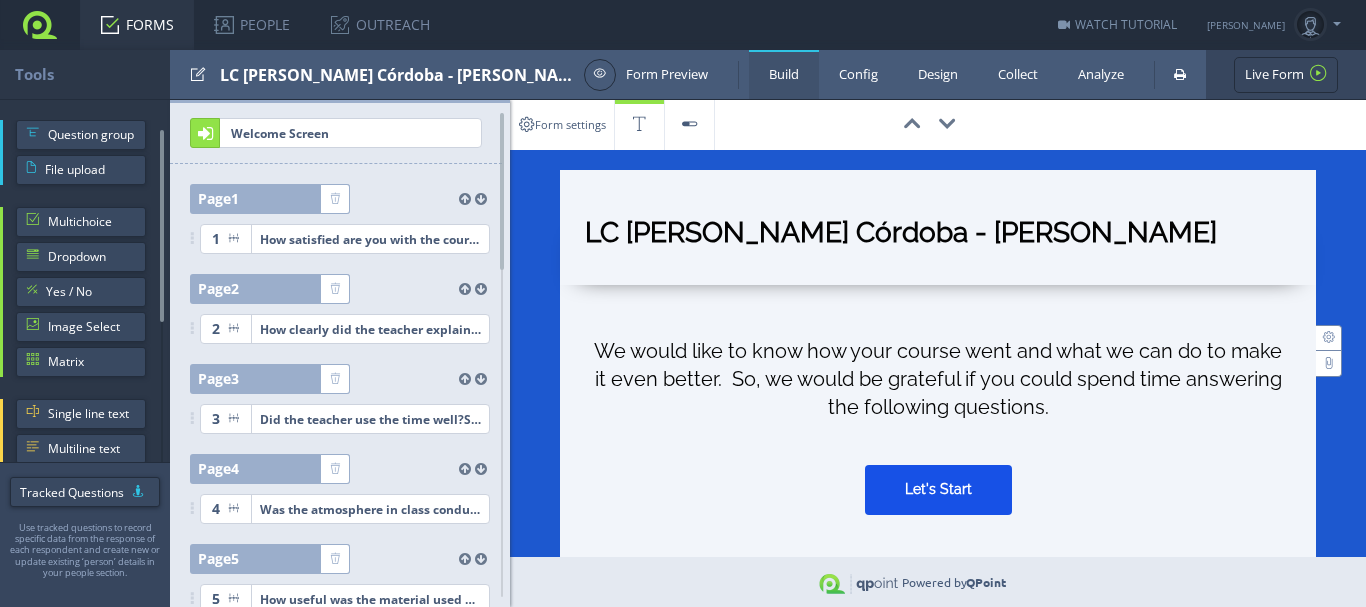 scroll, scrollTop: 0, scrollLeft: 0, axis: both 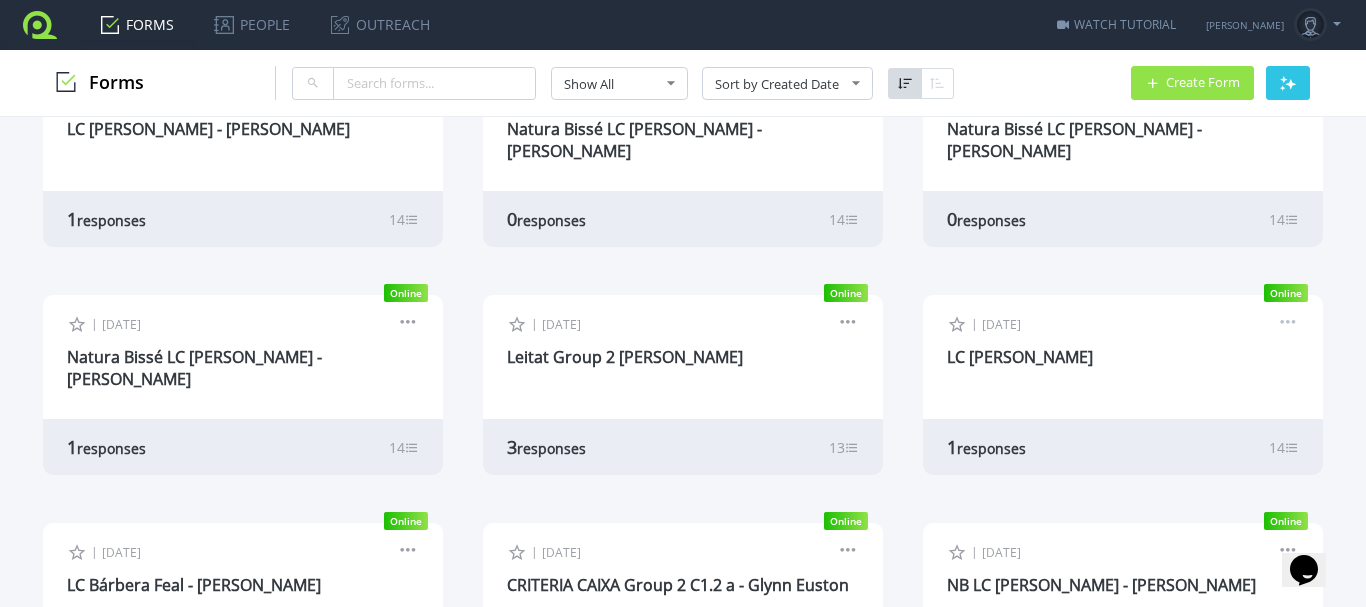 click at bounding box center (1288, 325) 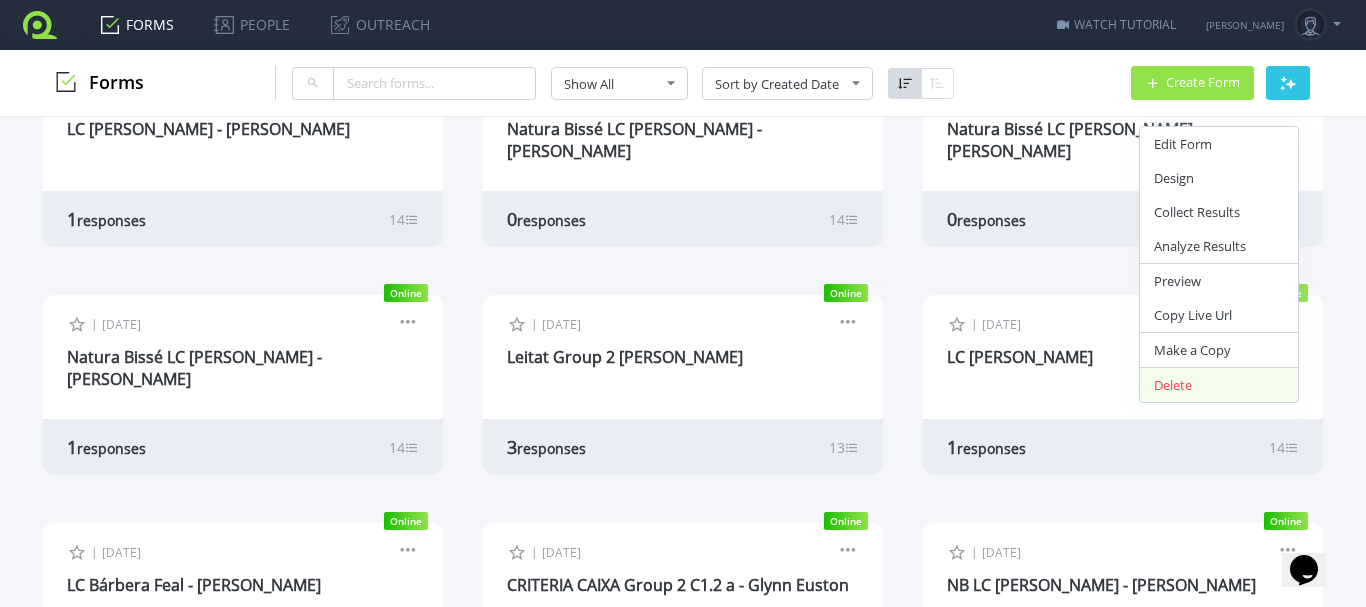 click on "Delete" at bounding box center (1219, 385) 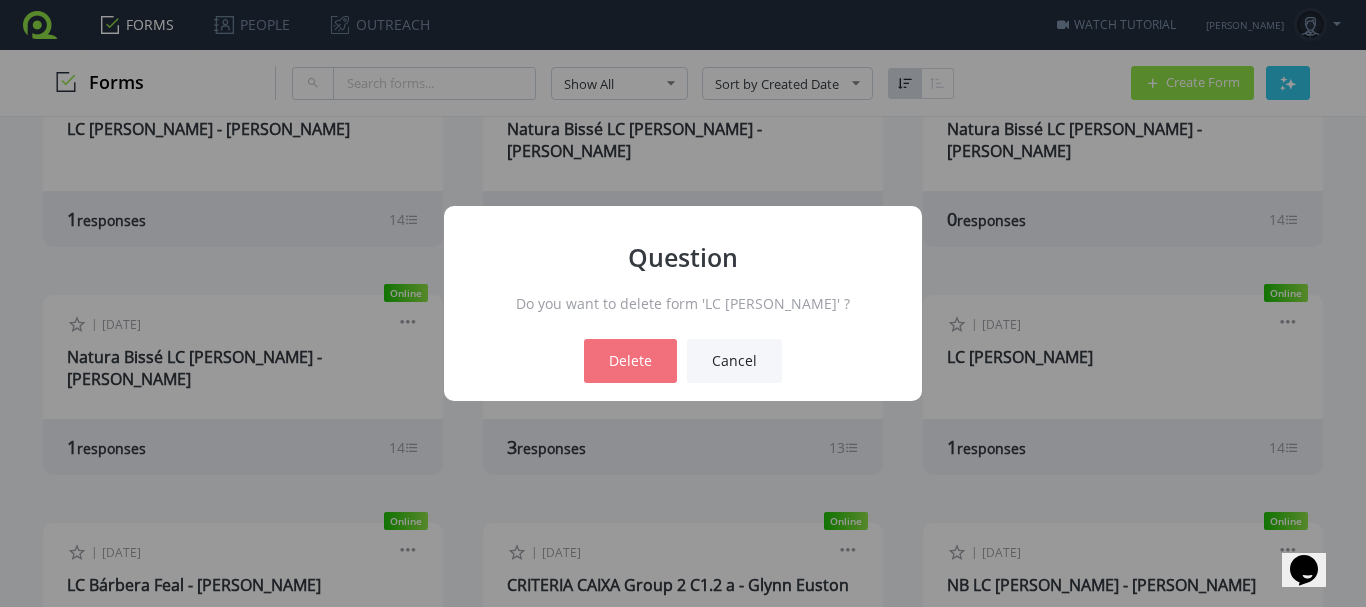 click on "Delete" at bounding box center [630, 361] 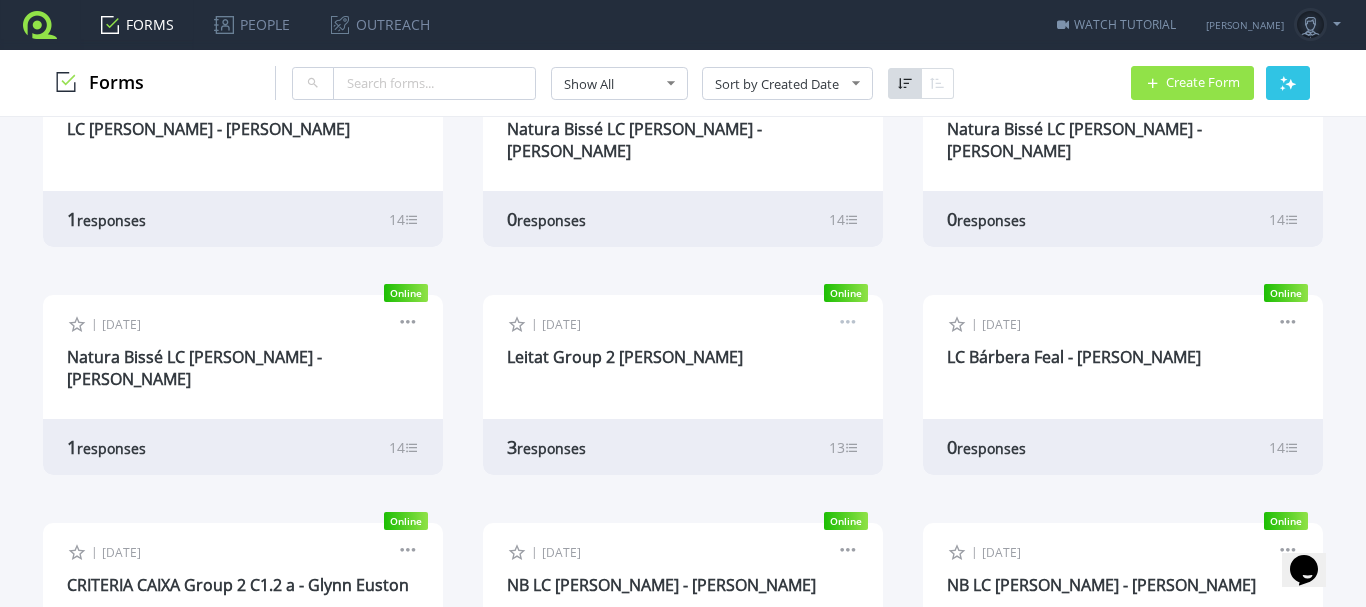 click at bounding box center (848, 325) 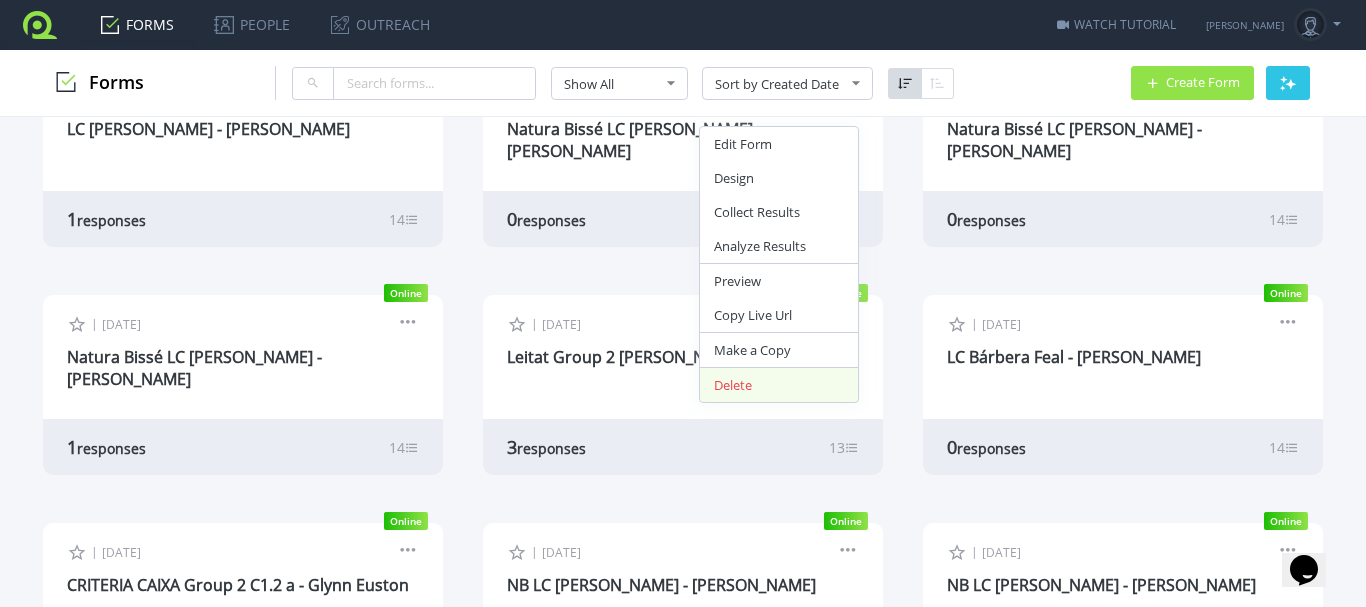 click on "Delete" at bounding box center (779, 385) 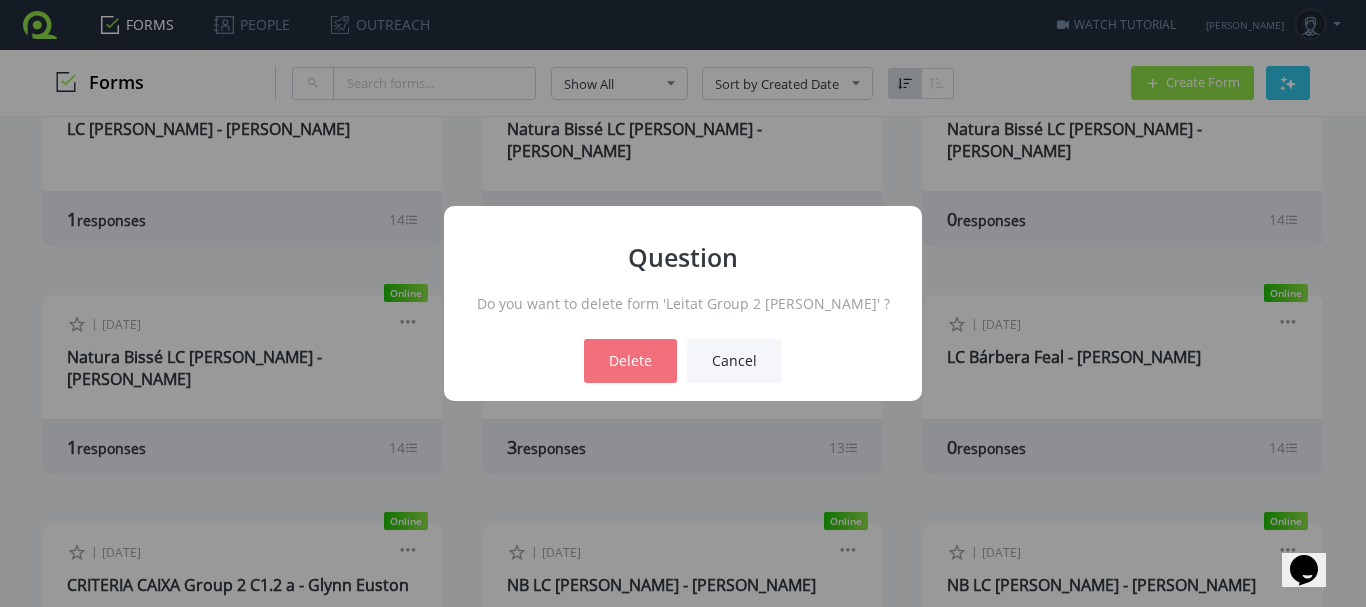click on "Delete" at bounding box center (630, 361) 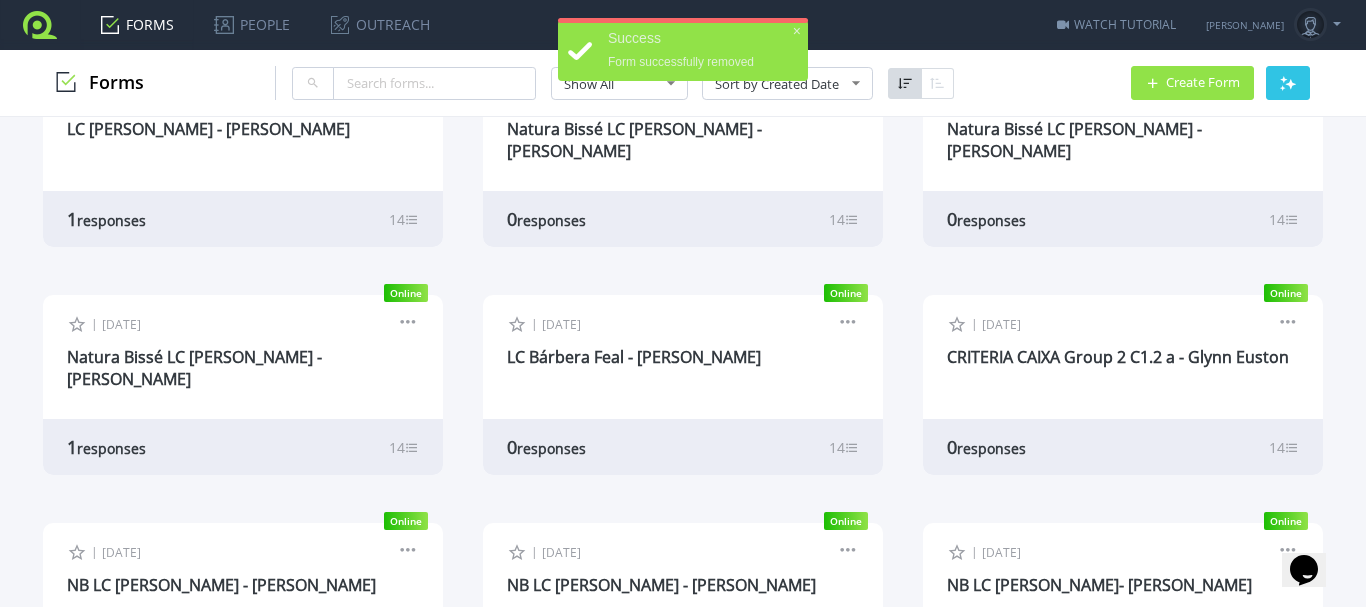 scroll, scrollTop: 3182, scrollLeft: 0, axis: vertical 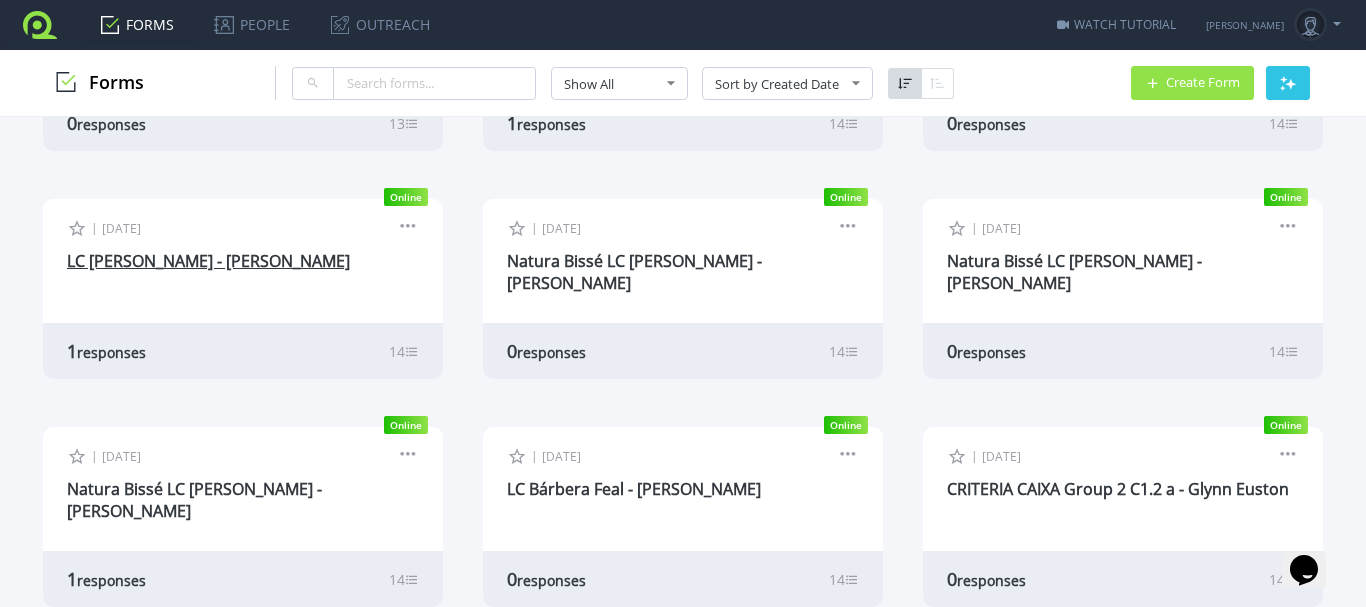 click on "LC [PERSON_NAME] - [PERSON_NAME]" at bounding box center (208, 261) 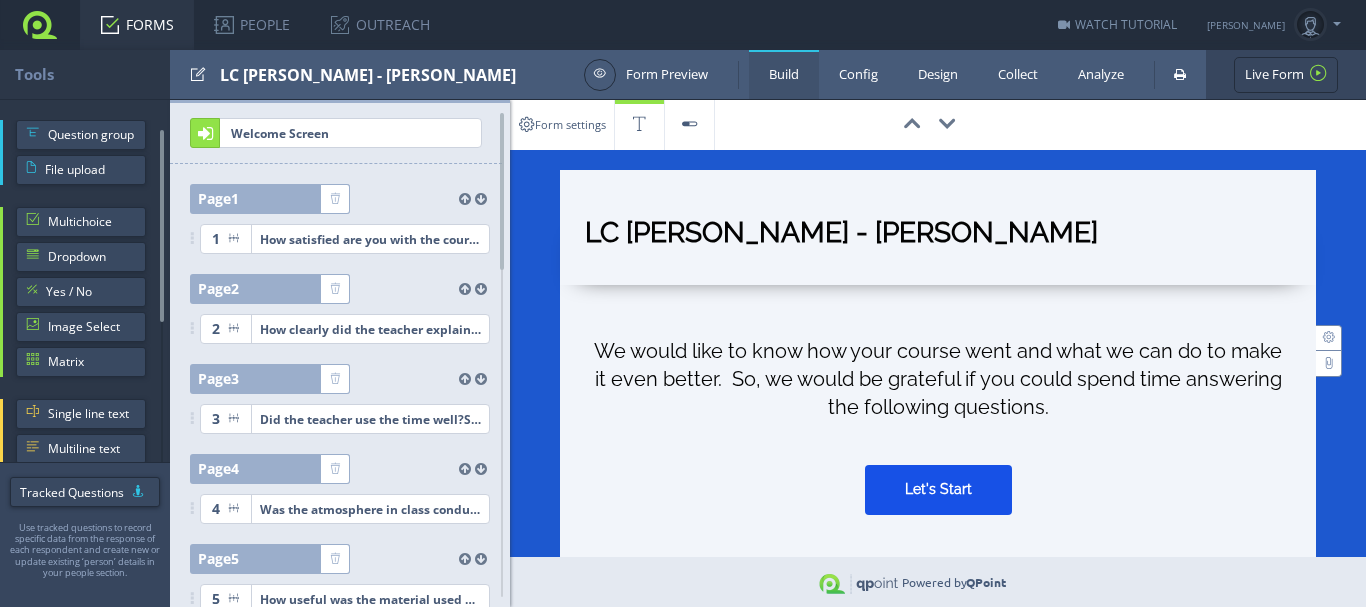 scroll, scrollTop: 0, scrollLeft: 0, axis: both 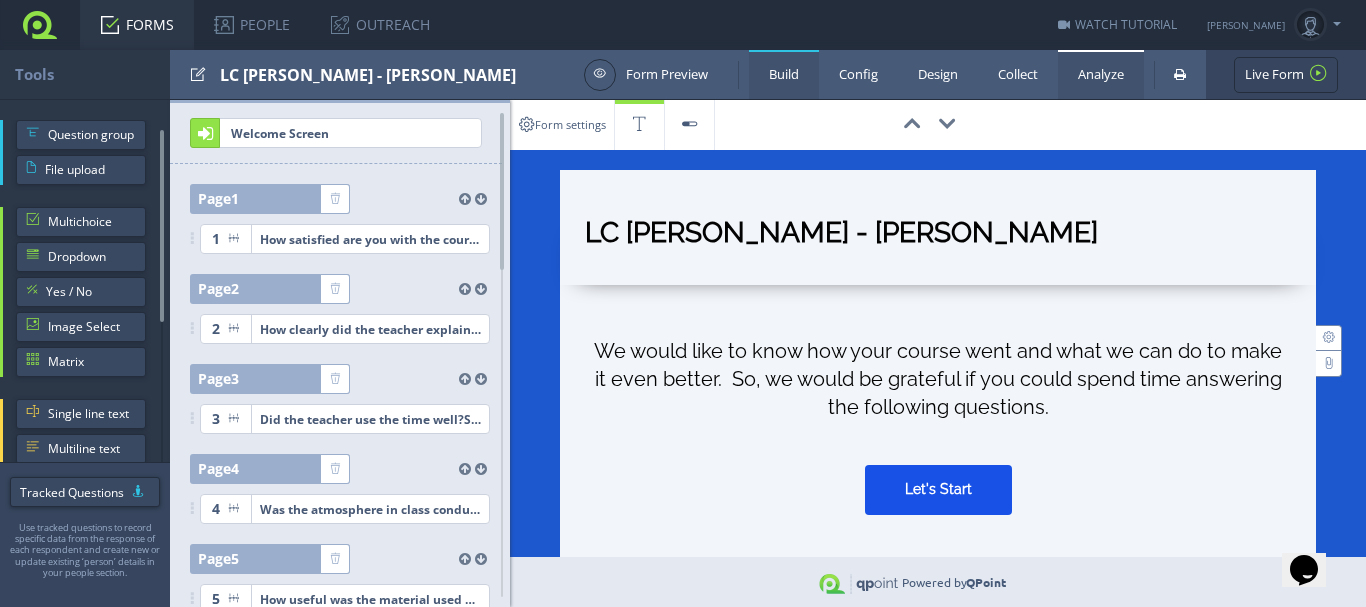 click on "Analyze" at bounding box center [1101, 74] 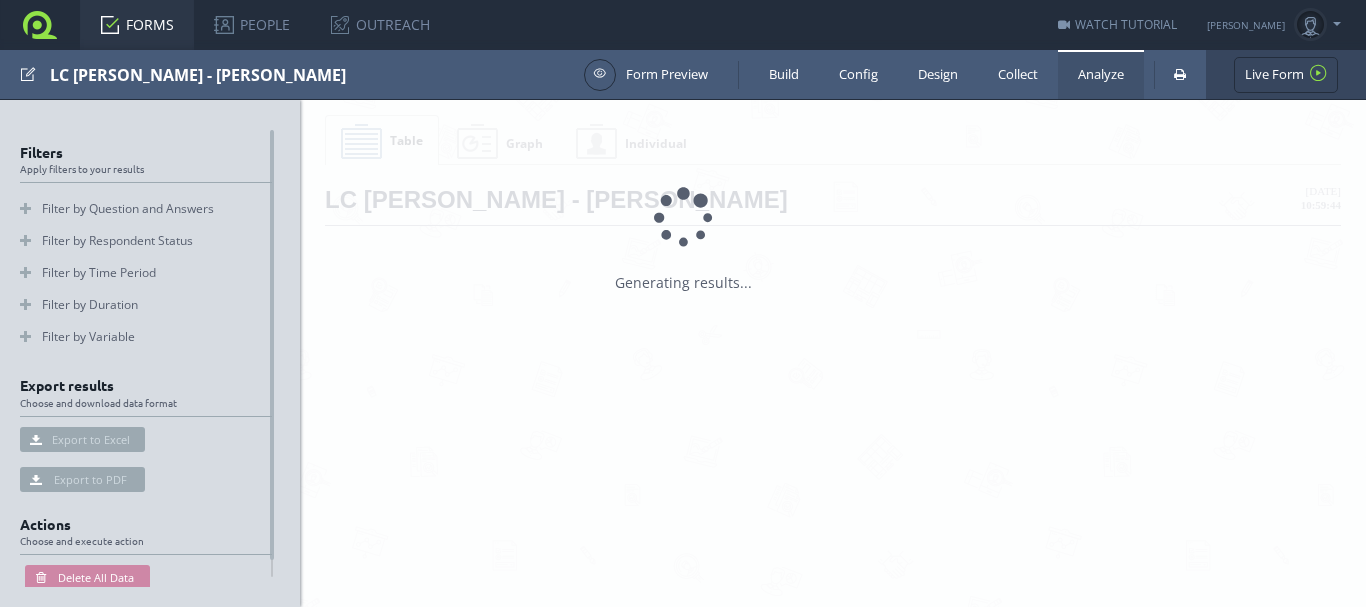 scroll, scrollTop: 0, scrollLeft: 0, axis: both 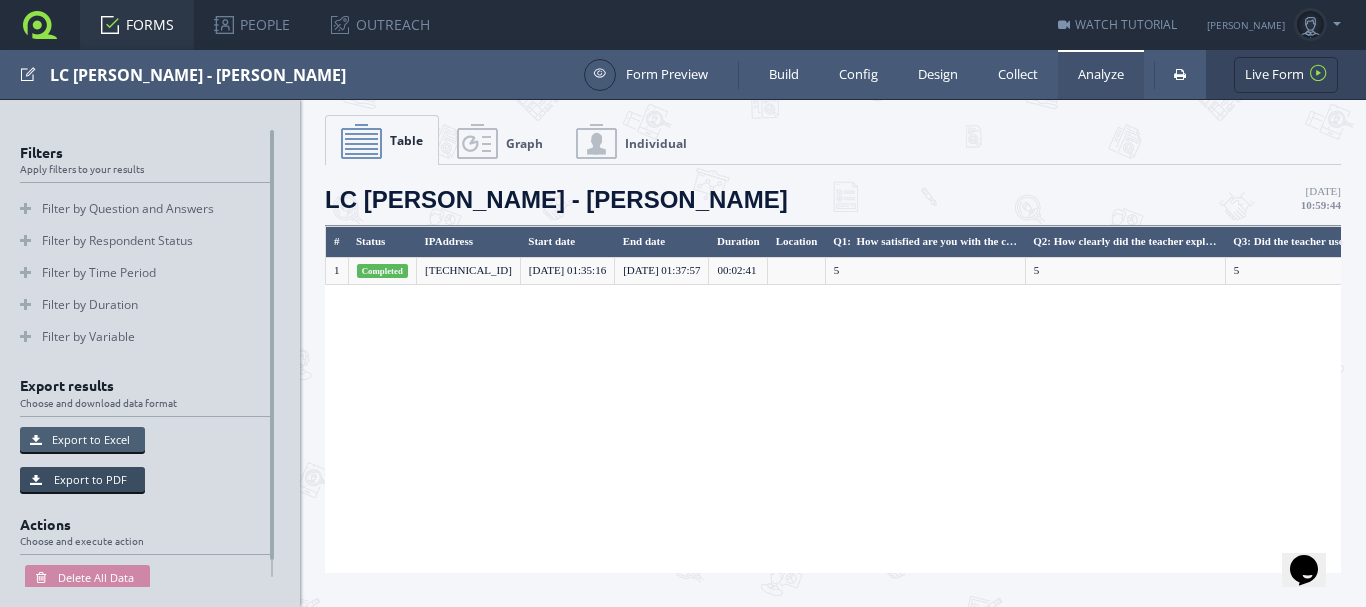 click on "Export to Excel" at bounding box center [82, 439] 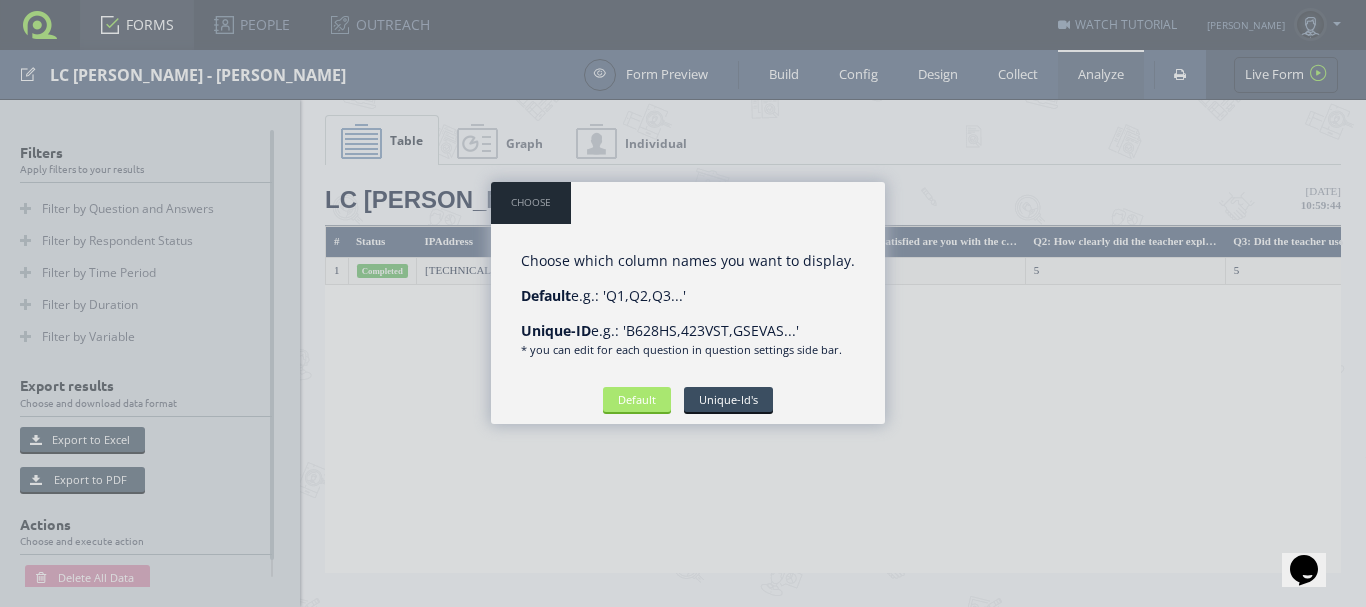 click on "Default" at bounding box center (637, 399) 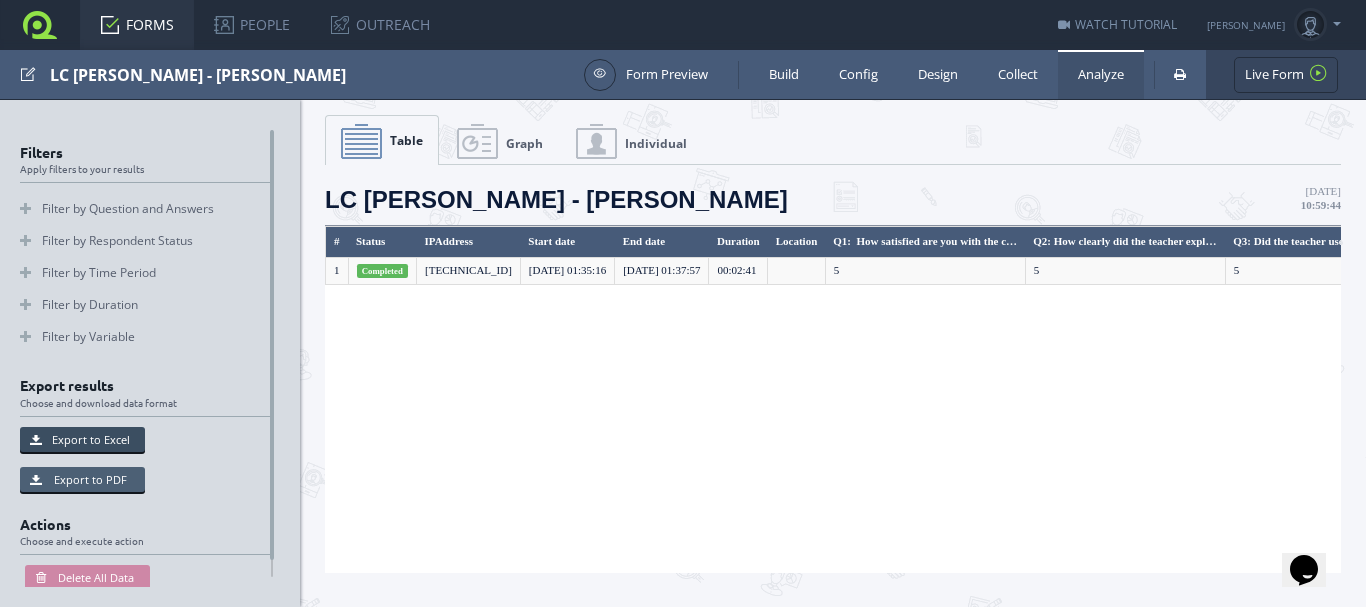 click on "Export to PDF" at bounding box center [82, 479] 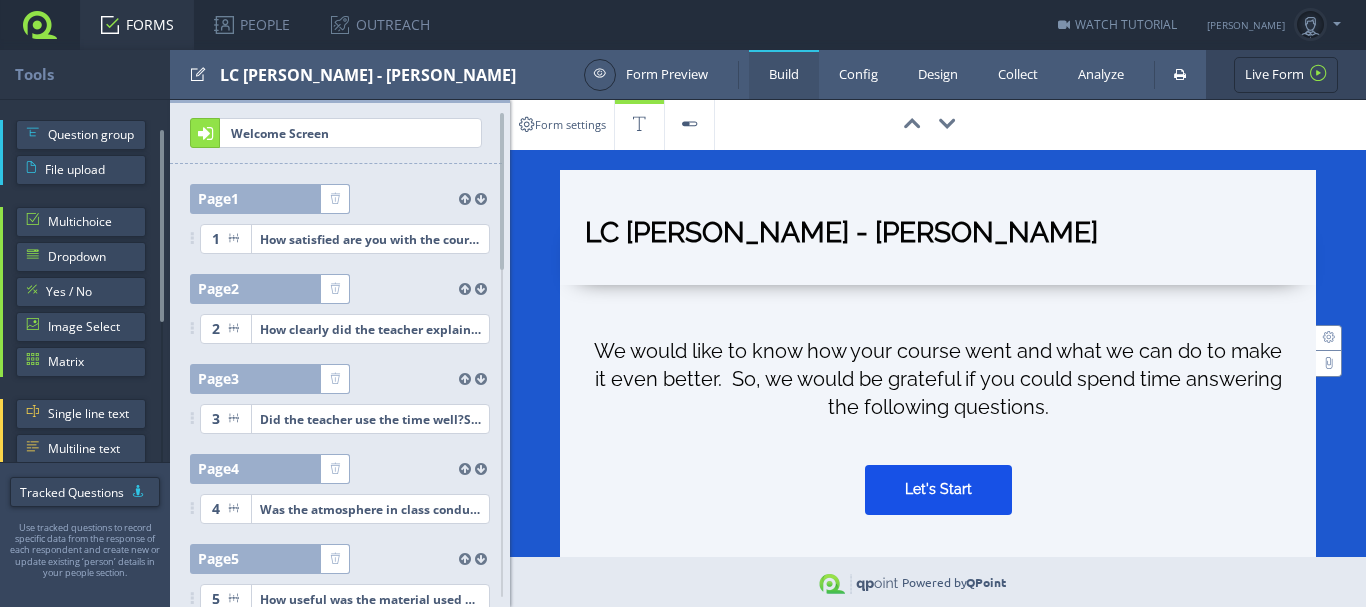 scroll, scrollTop: 0, scrollLeft: 0, axis: both 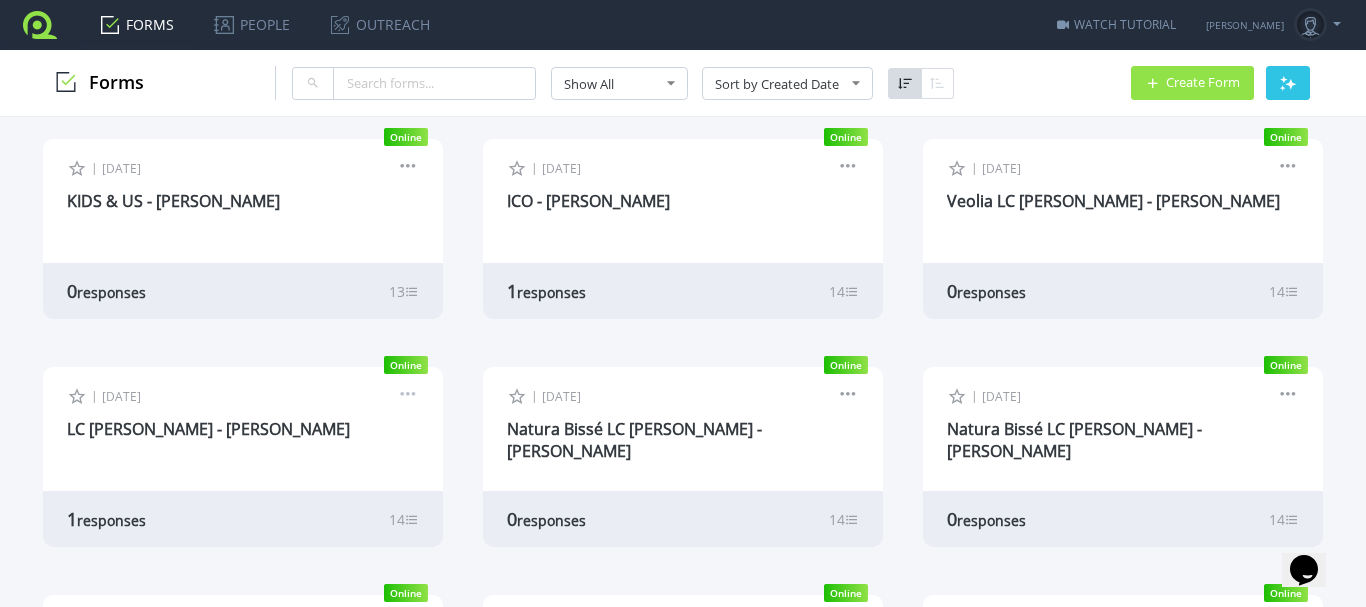 click at bounding box center [408, 397] 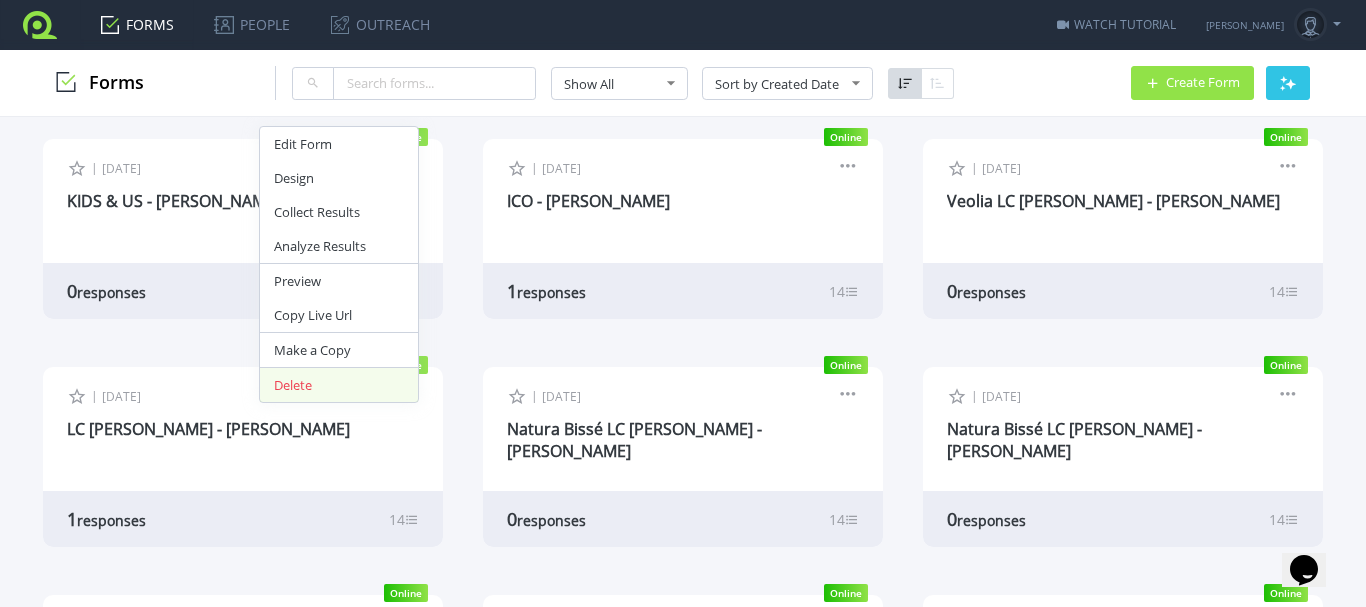 click on "Delete" at bounding box center (339, 385) 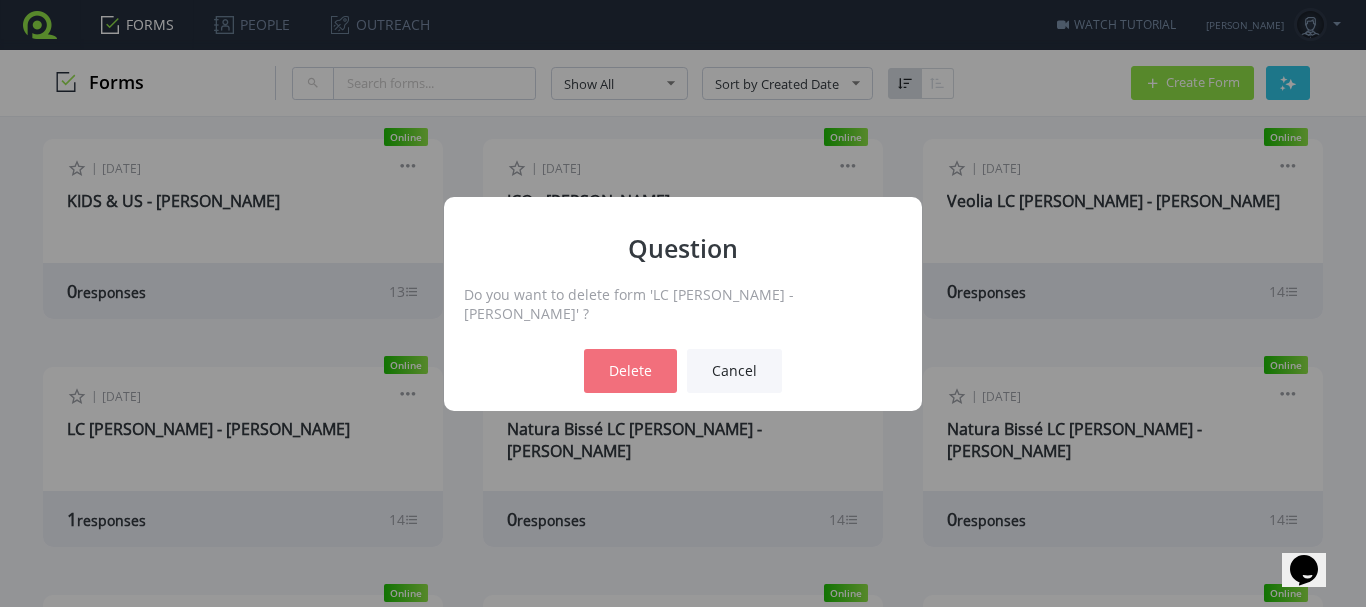 click on "Delete" at bounding box center [630, 371] 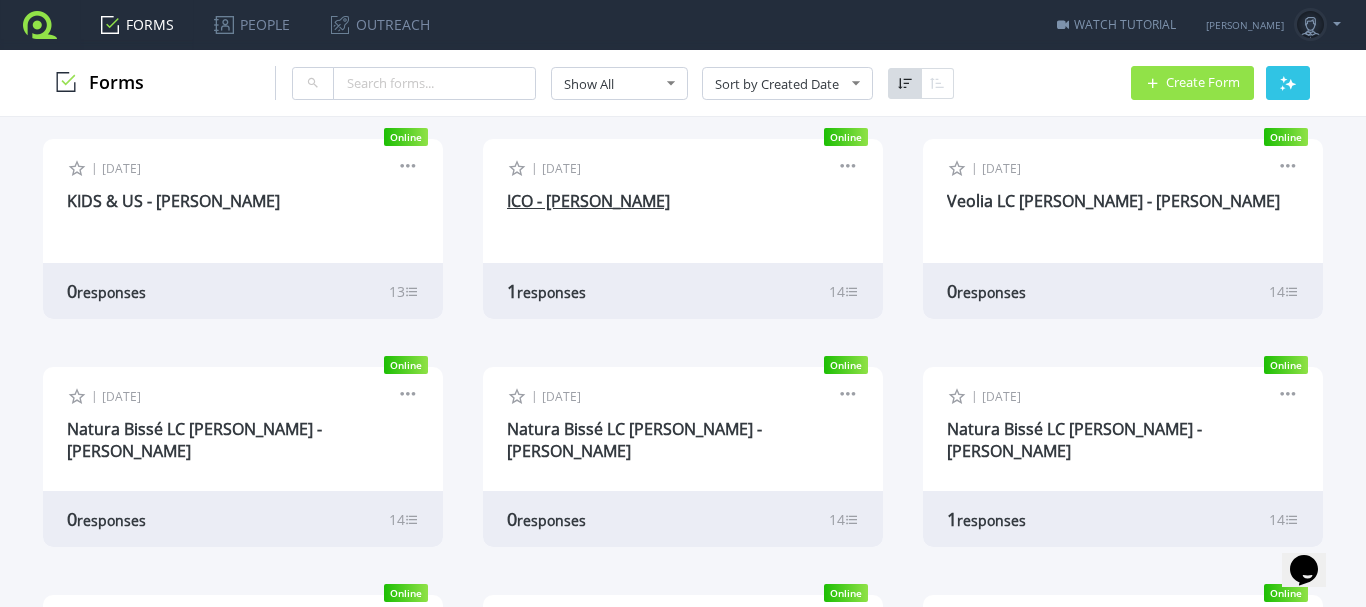 click on "ICO - [PERSON_NAME]" at bounding box center [588, 201] 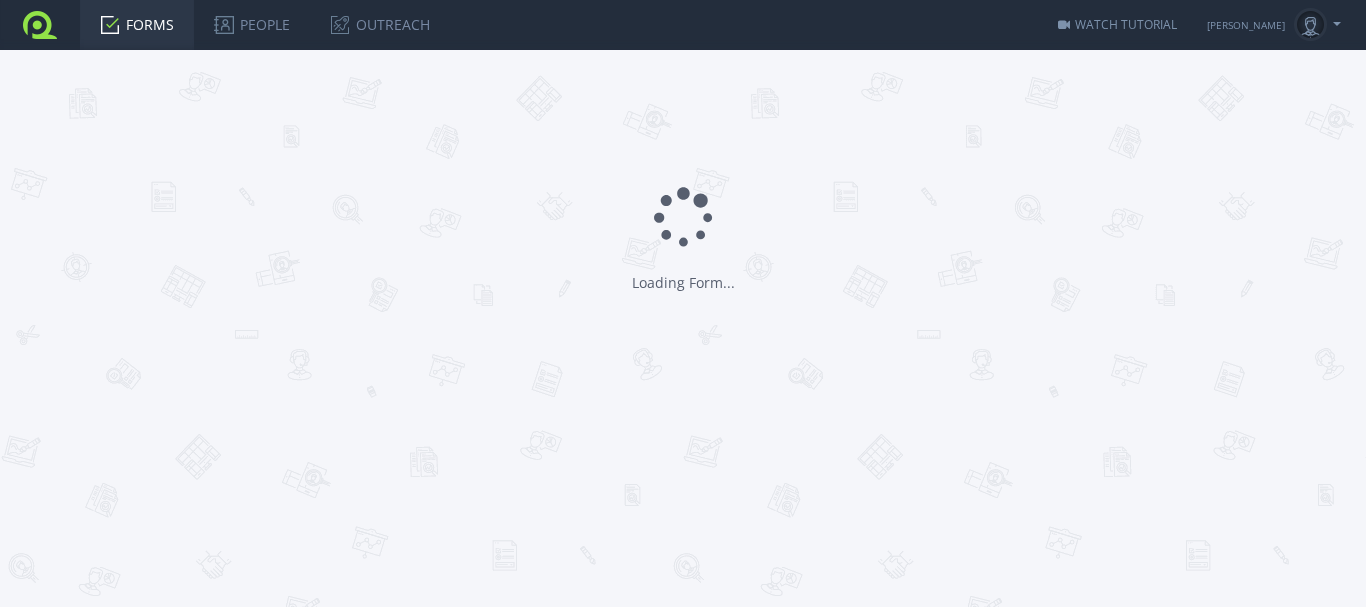 scroll, scrollTop: 0, scrollLeft: 0, axis: both 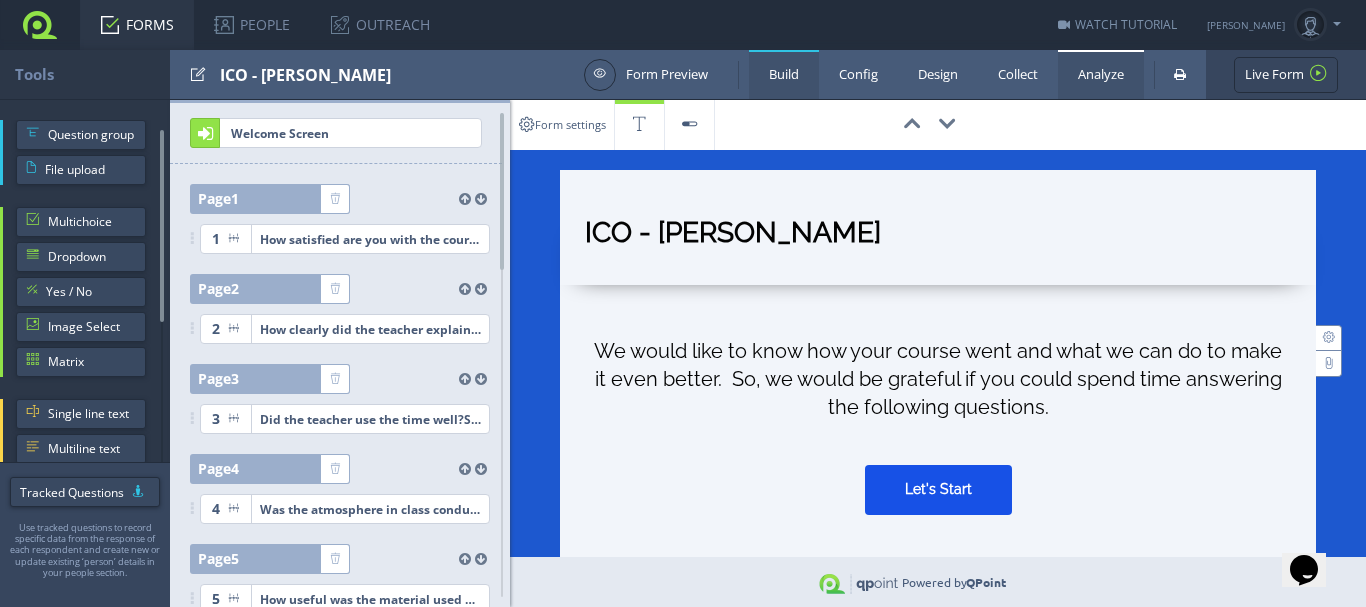 click on "Analyze" at bounding box center (1101, 74) 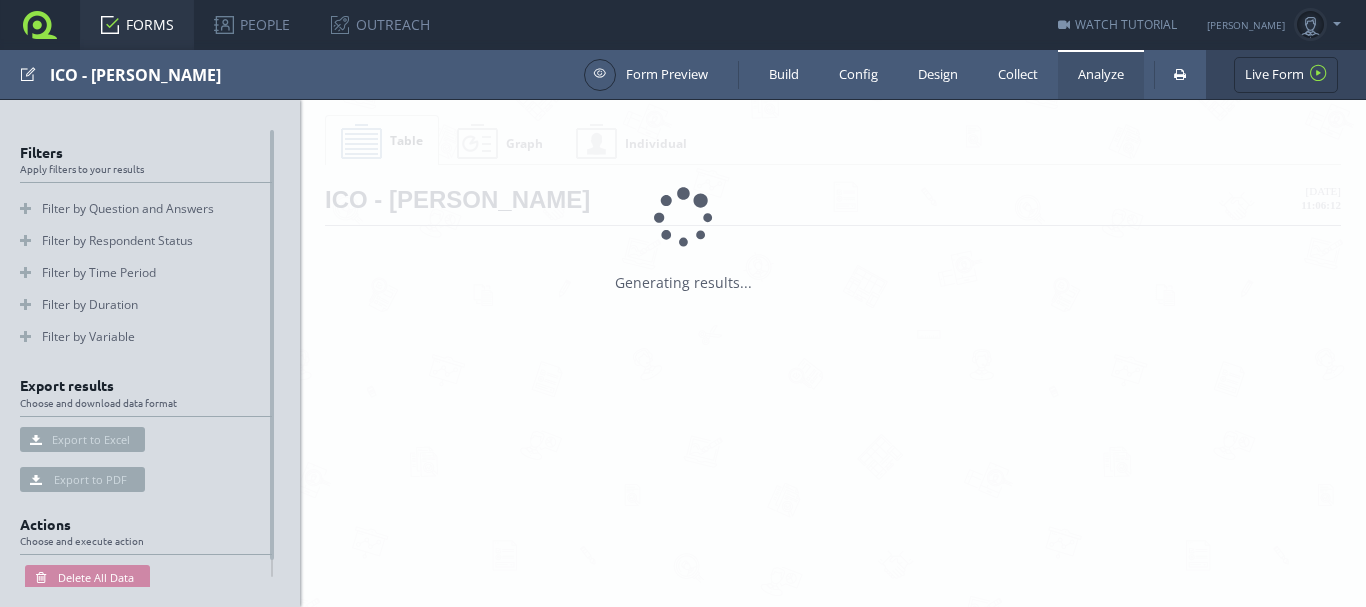scroll, scrollTop: 0, scrollLeft: 0, axis: both 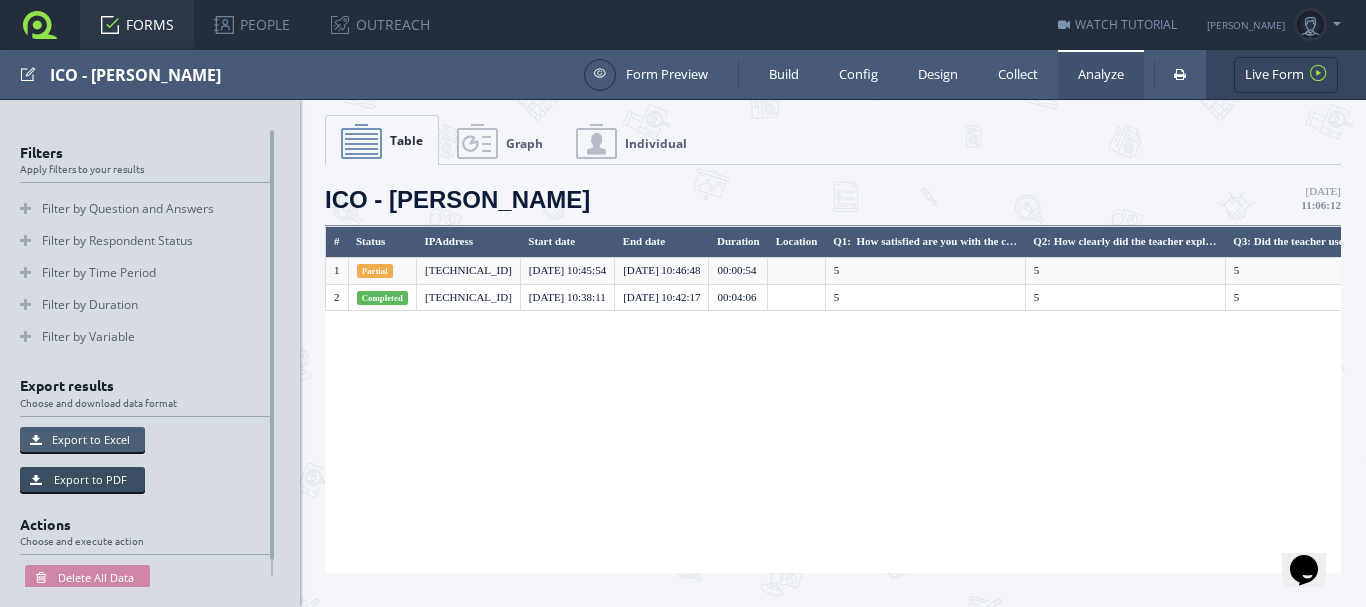 click on "Export to Excel" at bounding box center [82, 439] 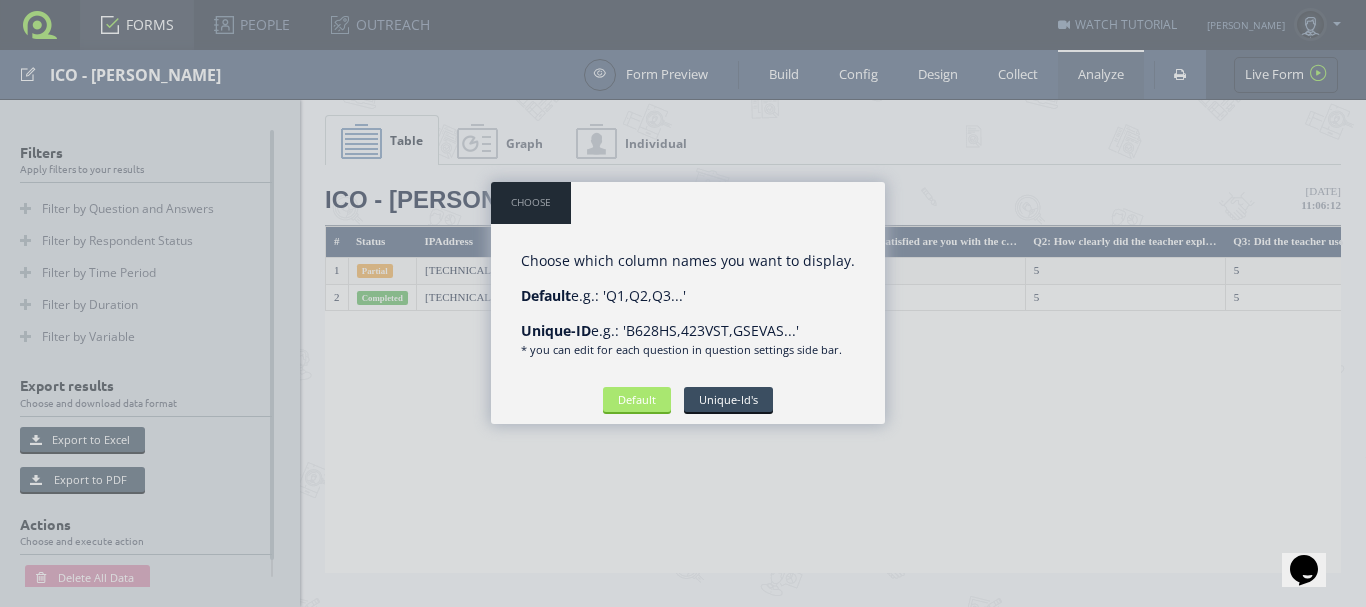 click on "Default" at bounding box center [637, 399] 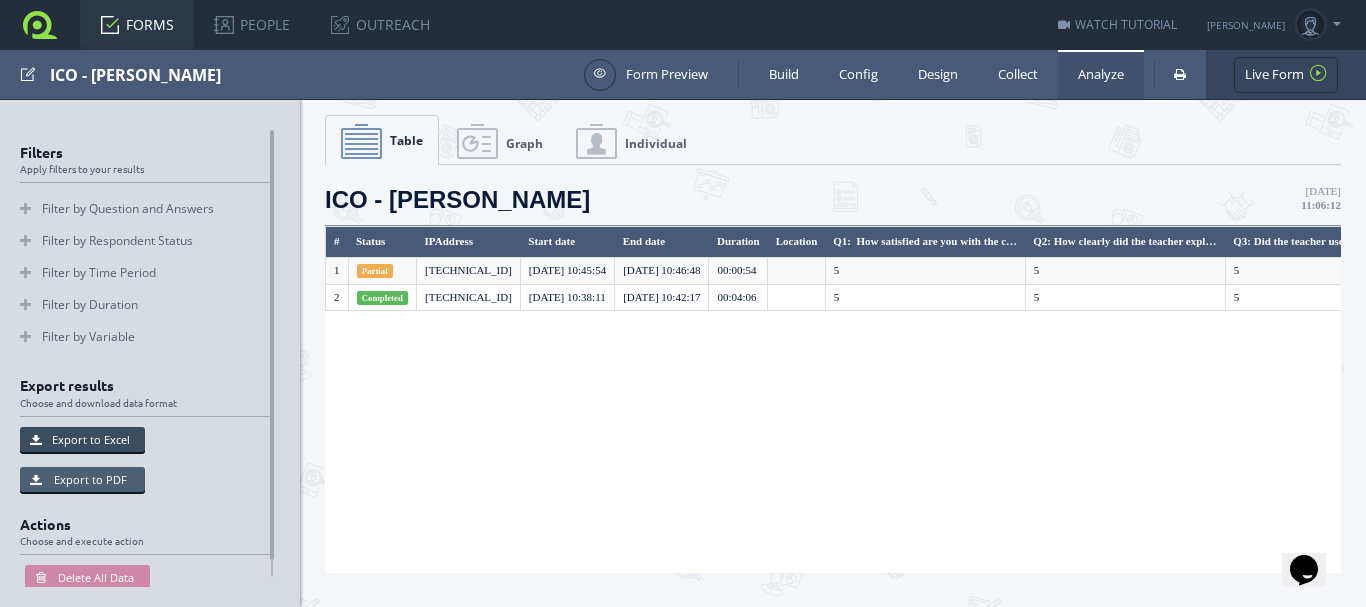 click on "Export to PDF" at bounding box center (82, 479) 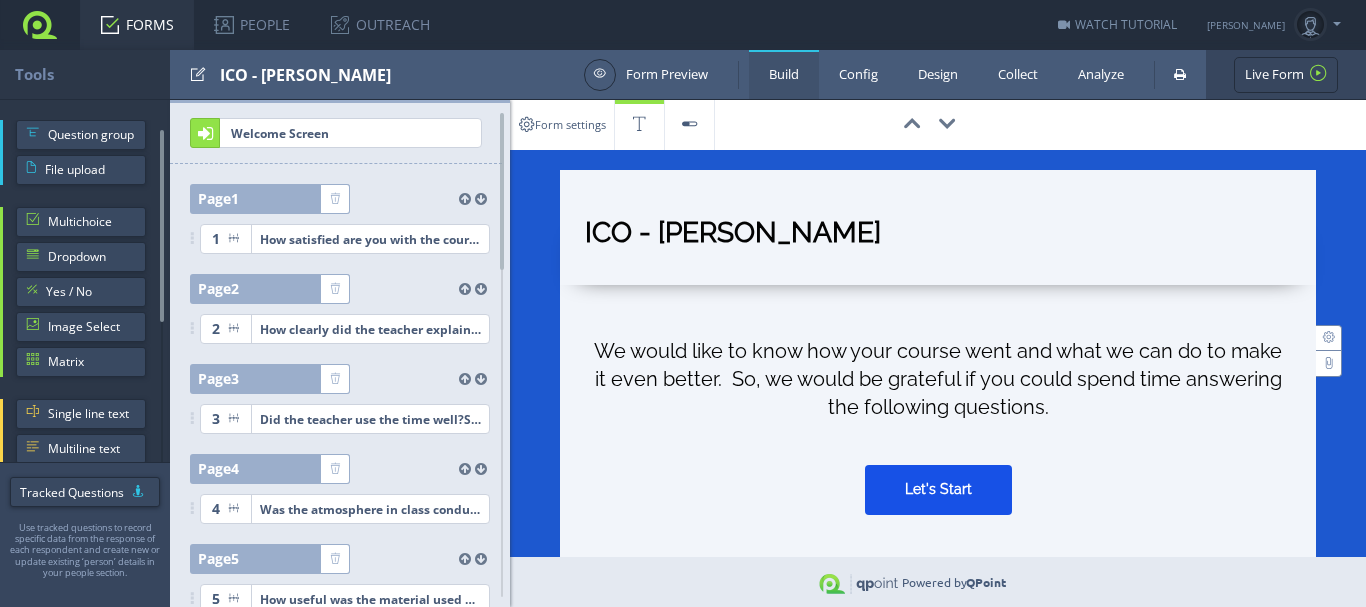 scroll, scrollTop: 0, scrollLeft: 0, axis: both 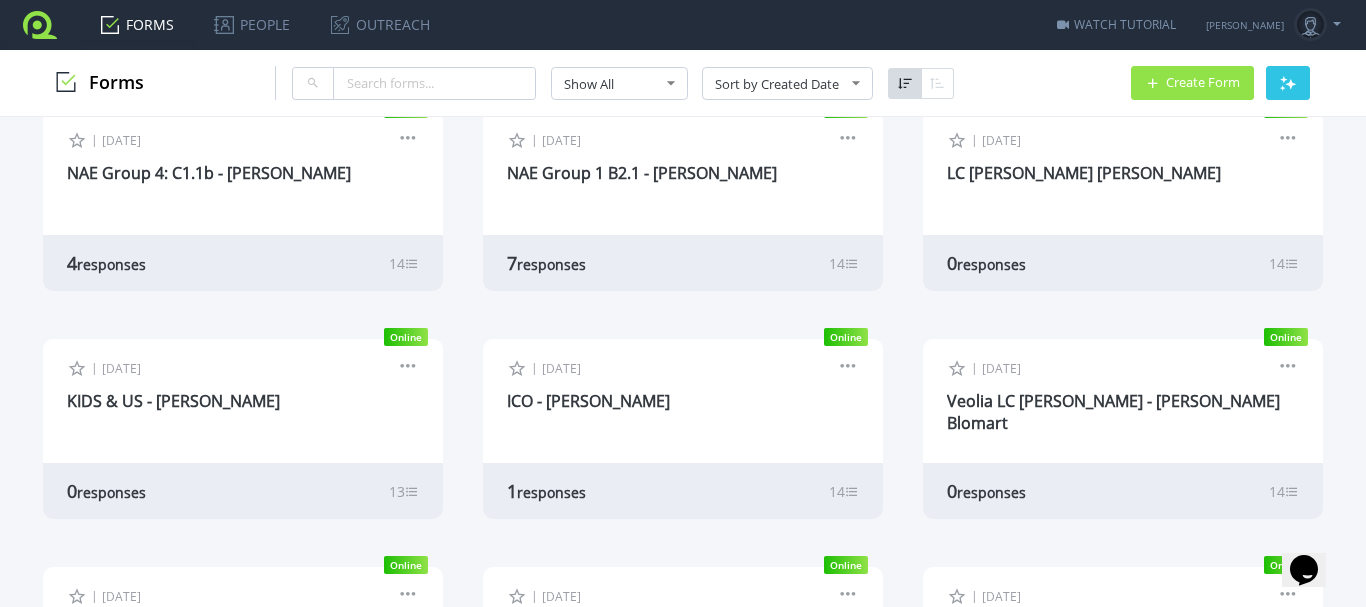 click on "Online" at bounding box center (846, 337) 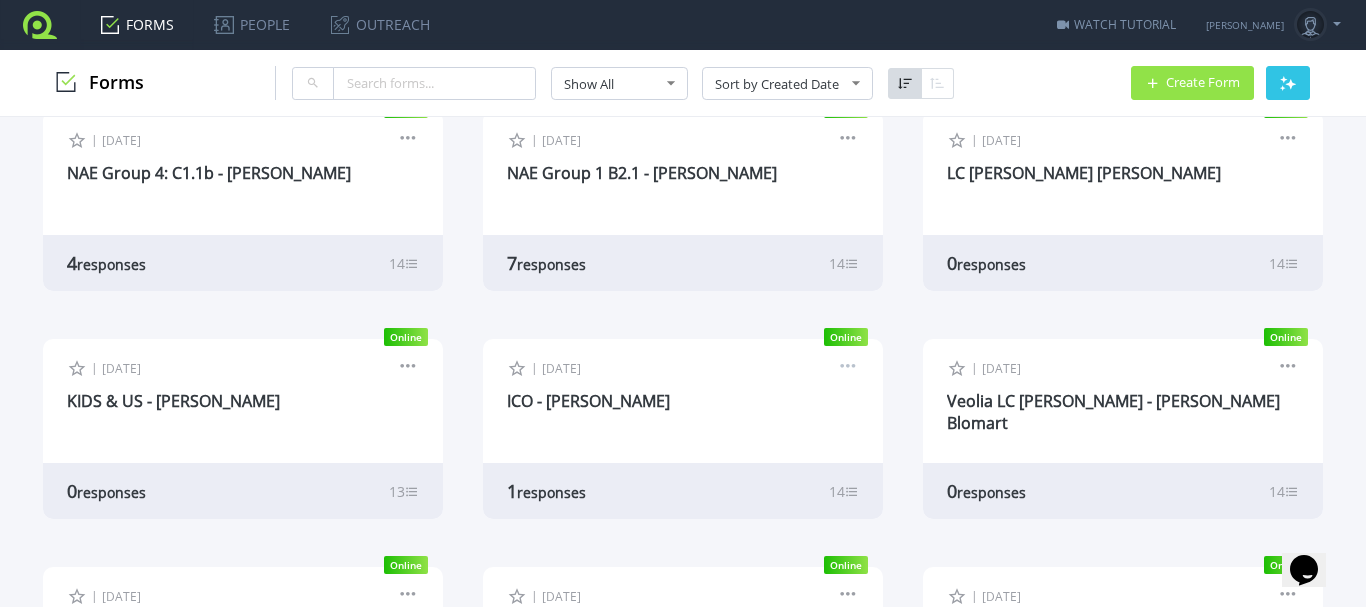 click at bounding box center [848, 369] 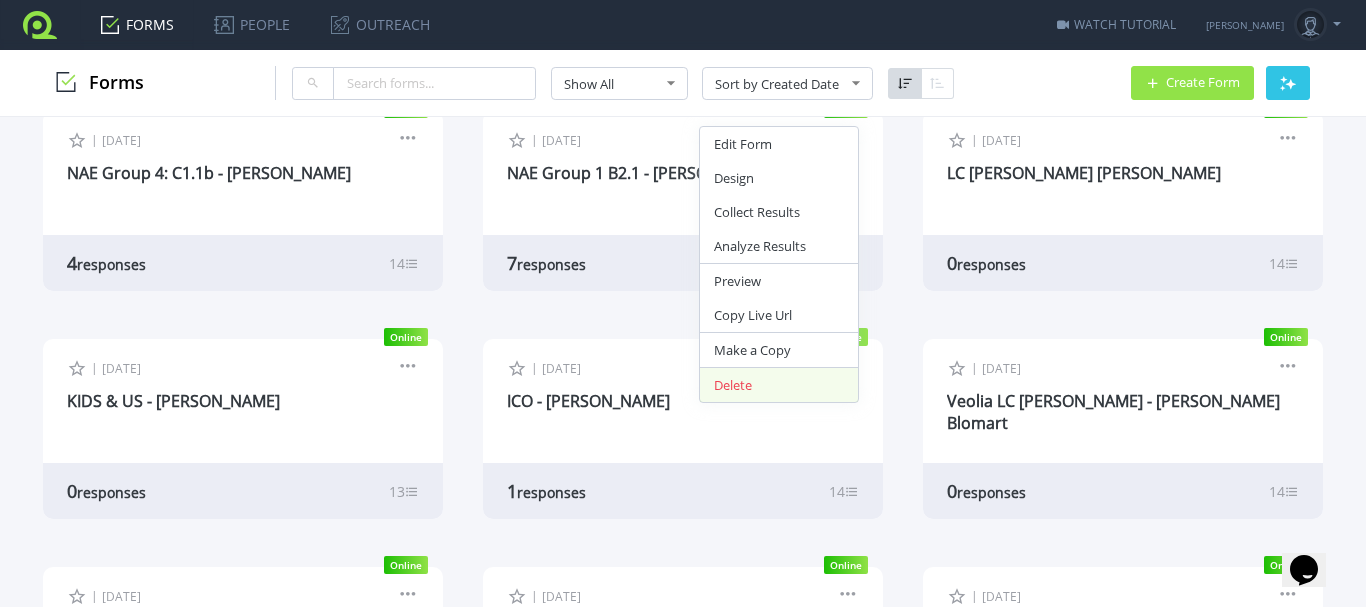 click on "Delete" at bounding box center (779, 385) 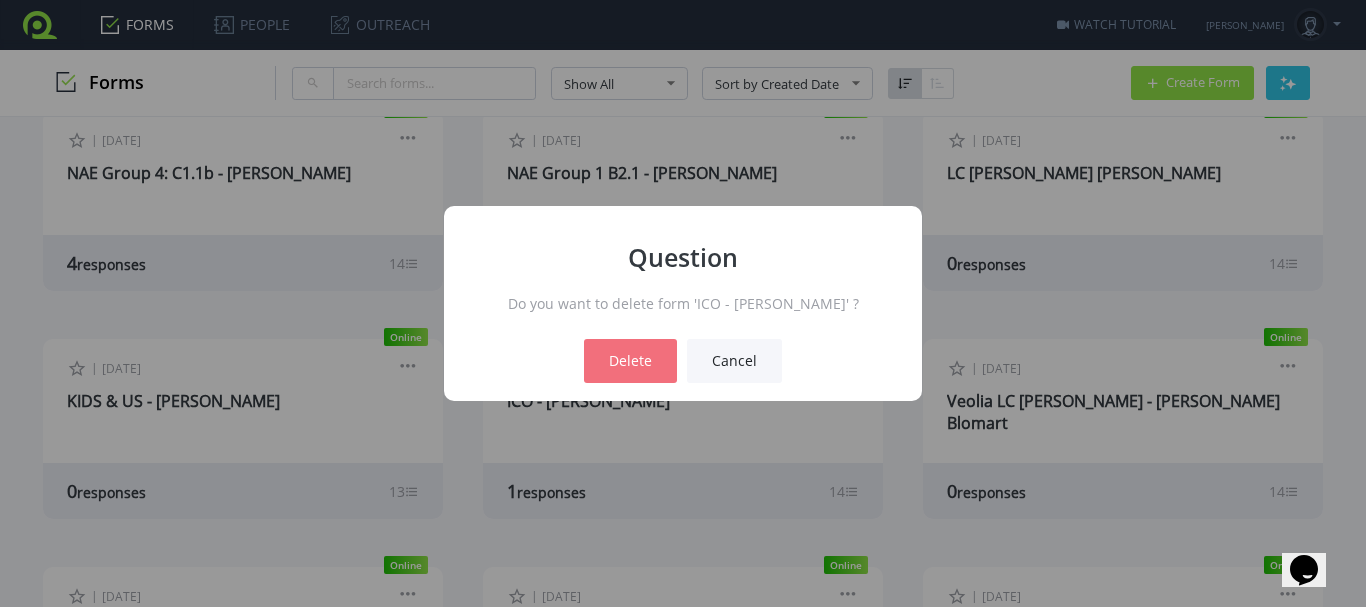 click on "Delete" at bounding box center (630, 361) 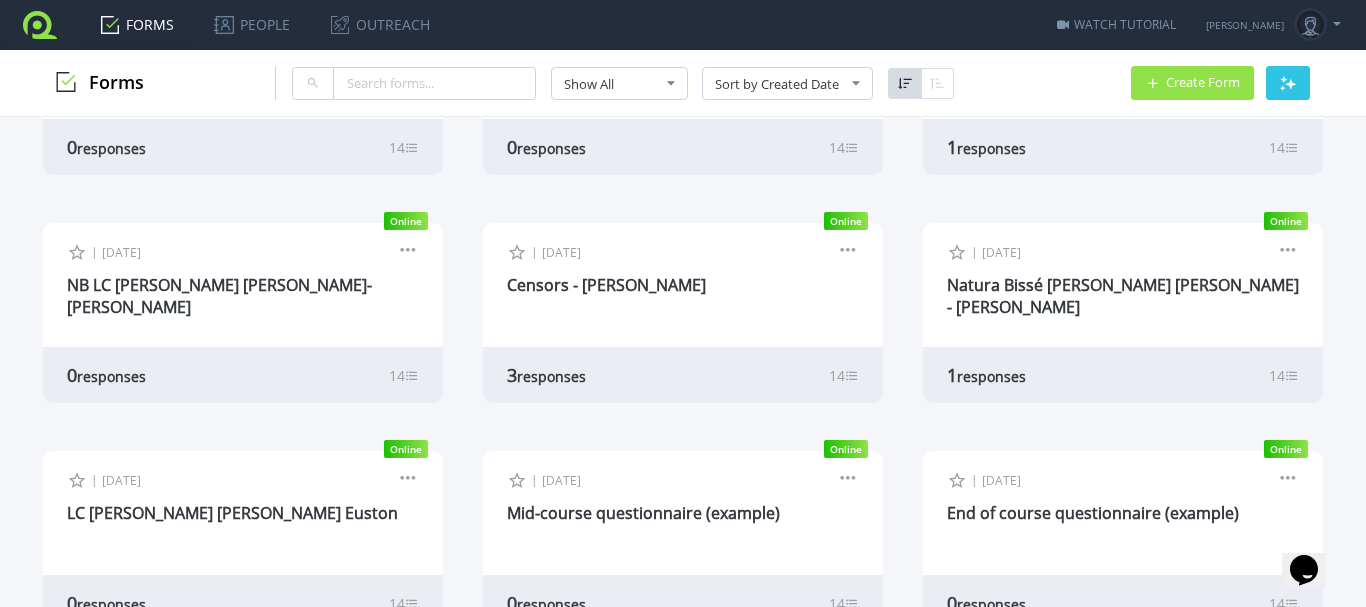 scroll, scrollTop: 3682, scrollLeft: 0, axis: vertical 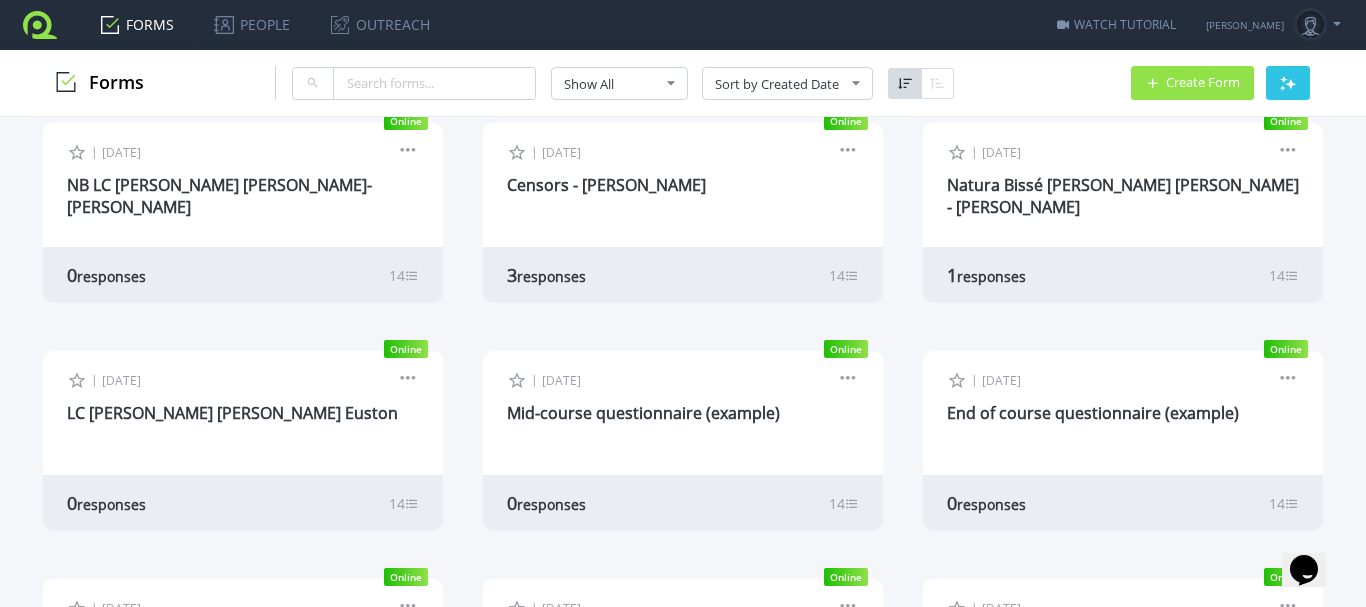 click on "[PERSON_NAME]
Professional Plan
Responses
142 of 1000
Upgrade Account
My Profile
Account
Team Members
Invoices
Mail Accounts
Log Out" at bounding box center [1273, 25] 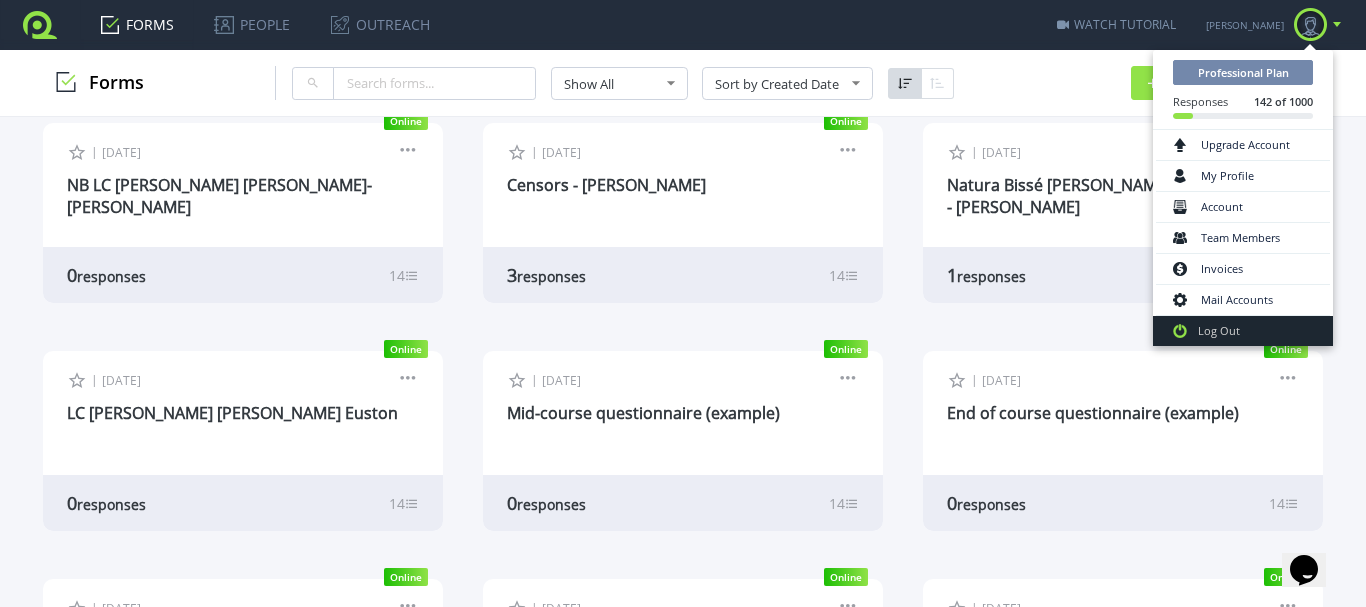 click at bounding box center (1310, 24) 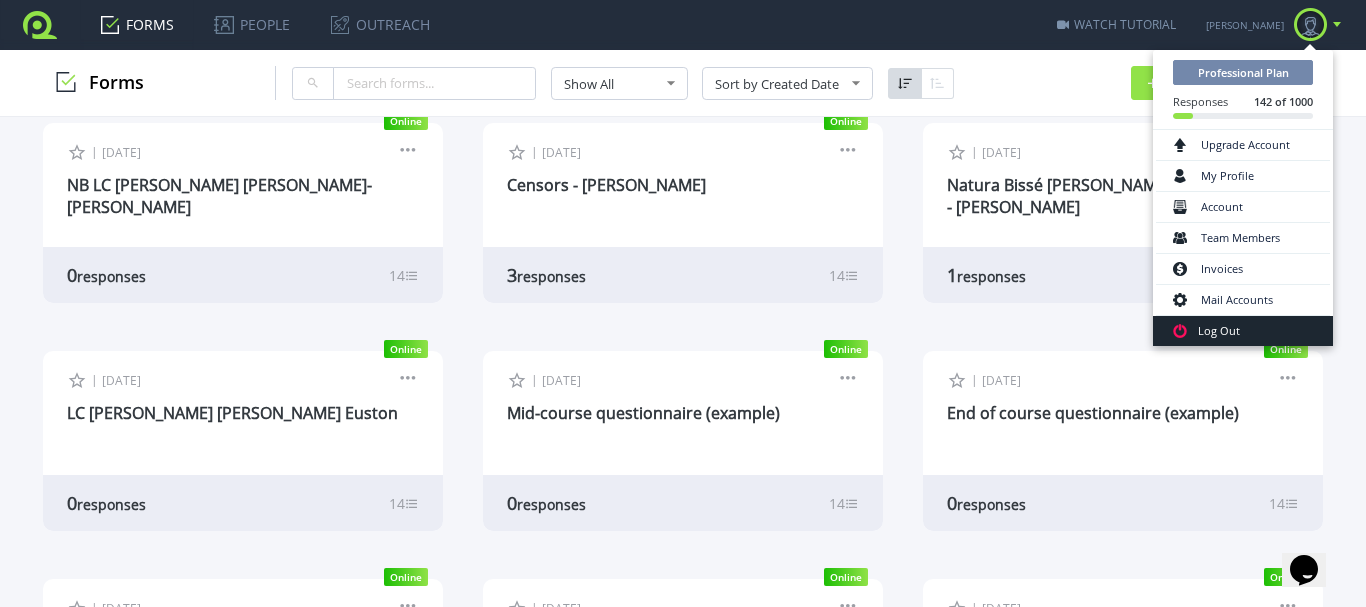 click on "Log Out" at bounding box center (1243, 331) 